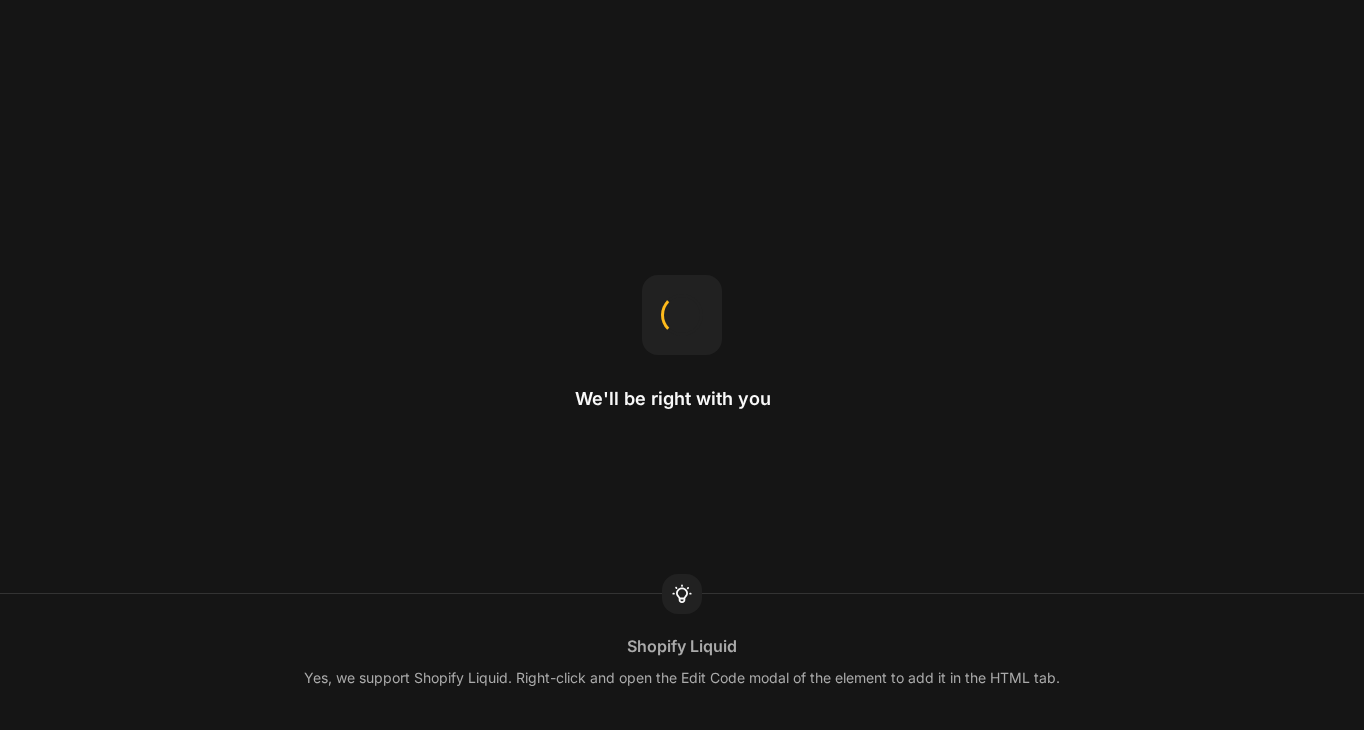 scroll, scrollTop: 0, scrollLeft: 0, axis: both 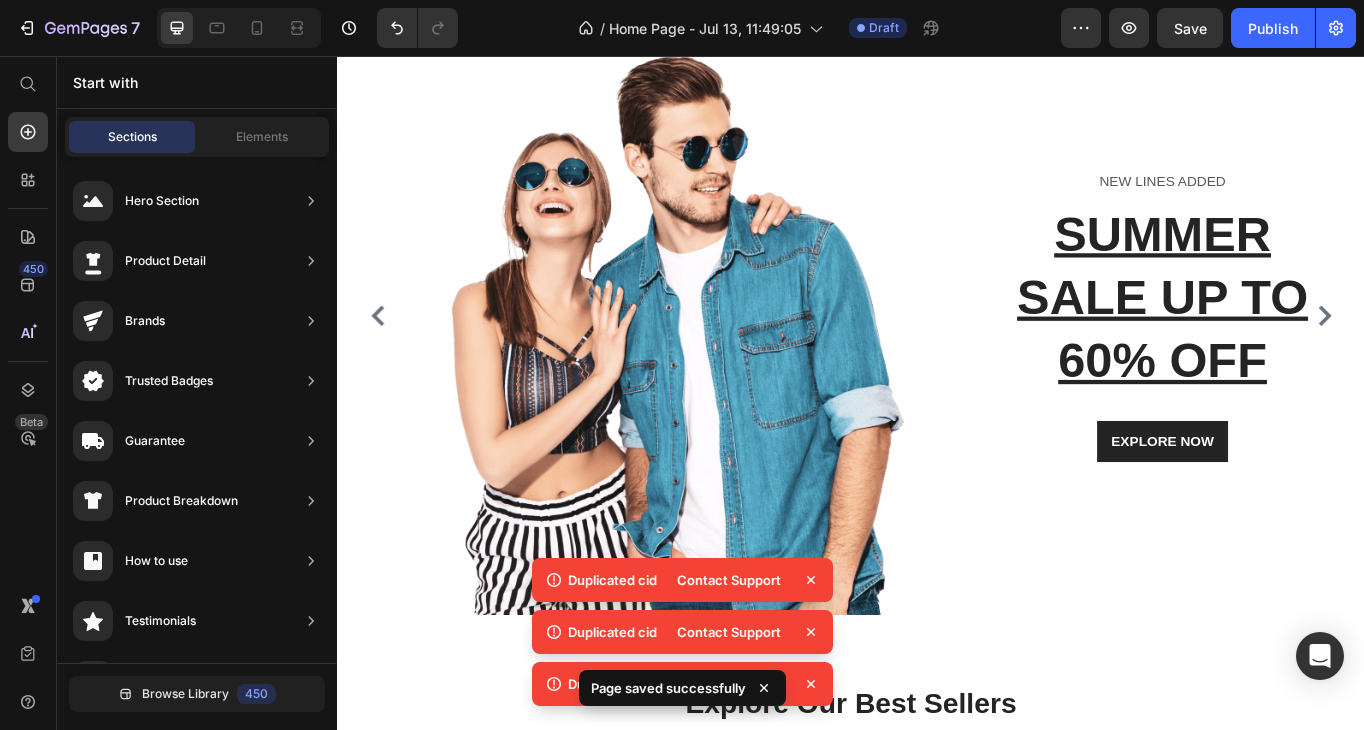 click 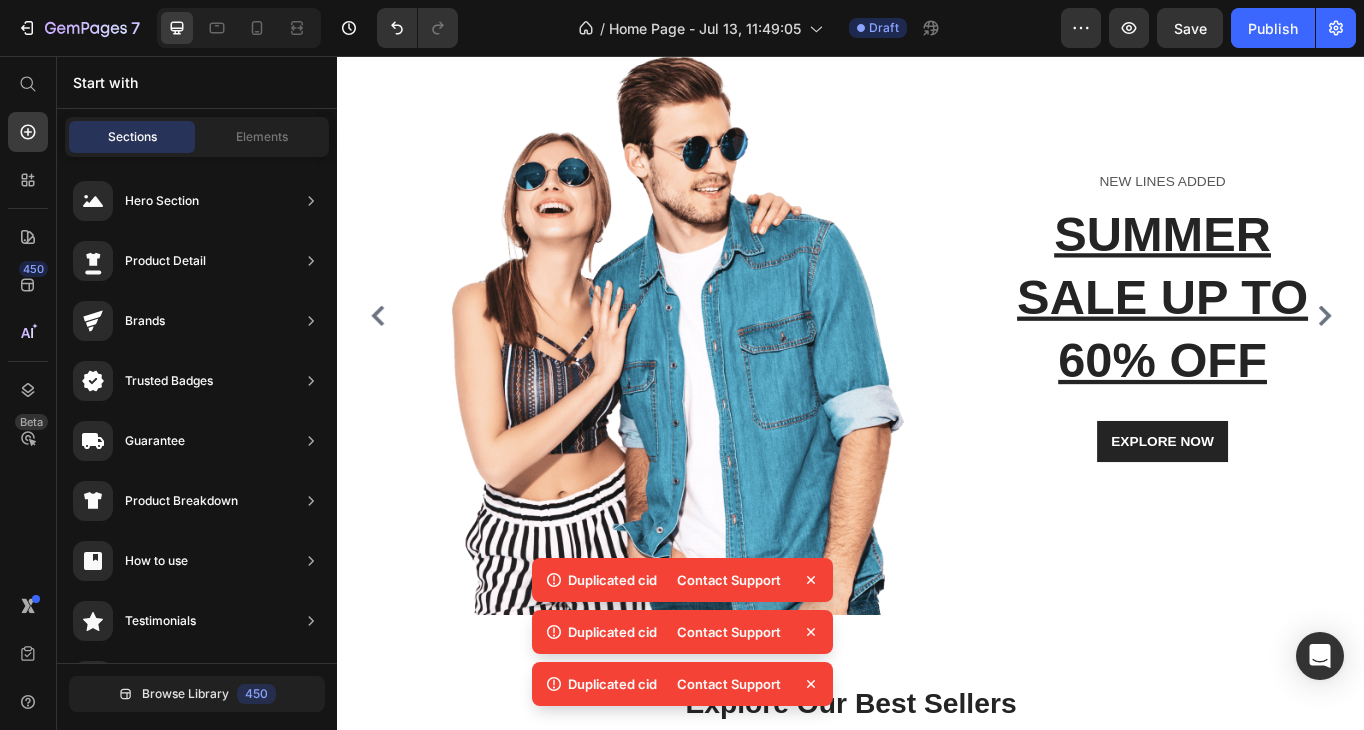 click 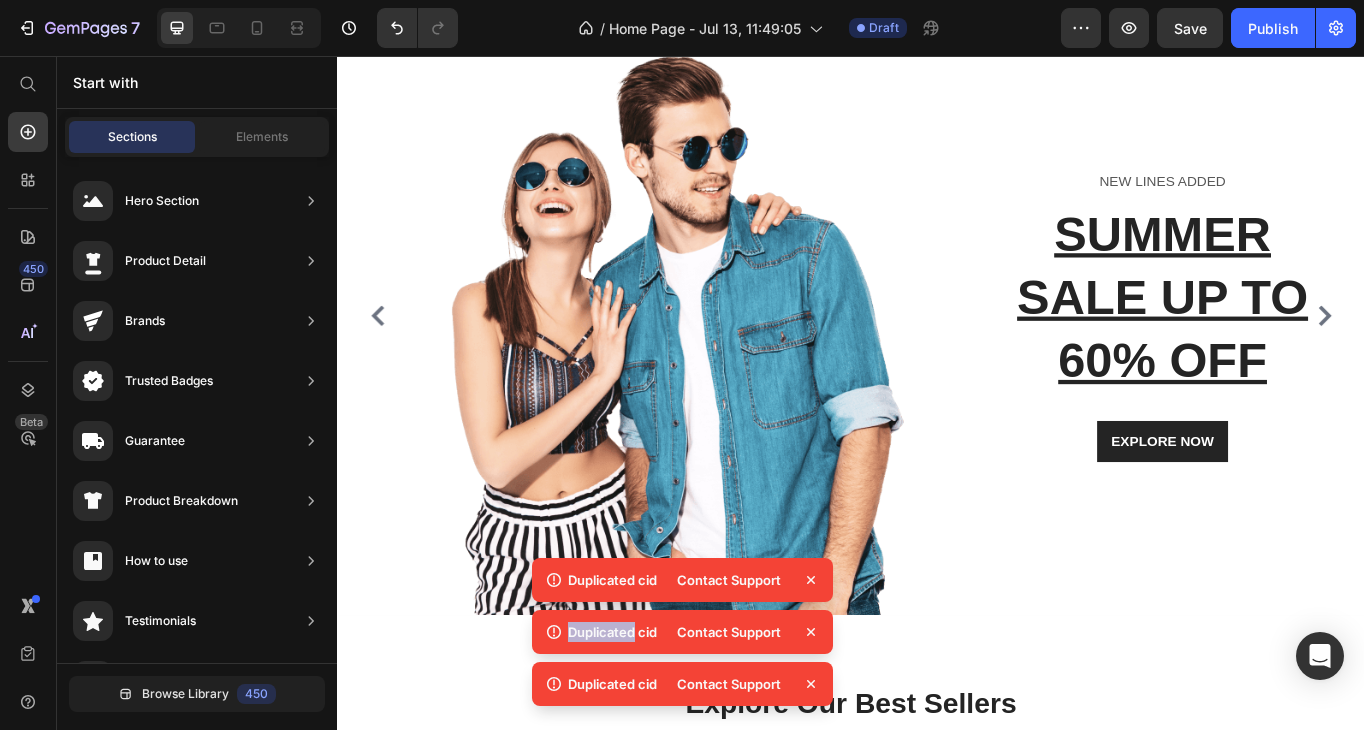 click 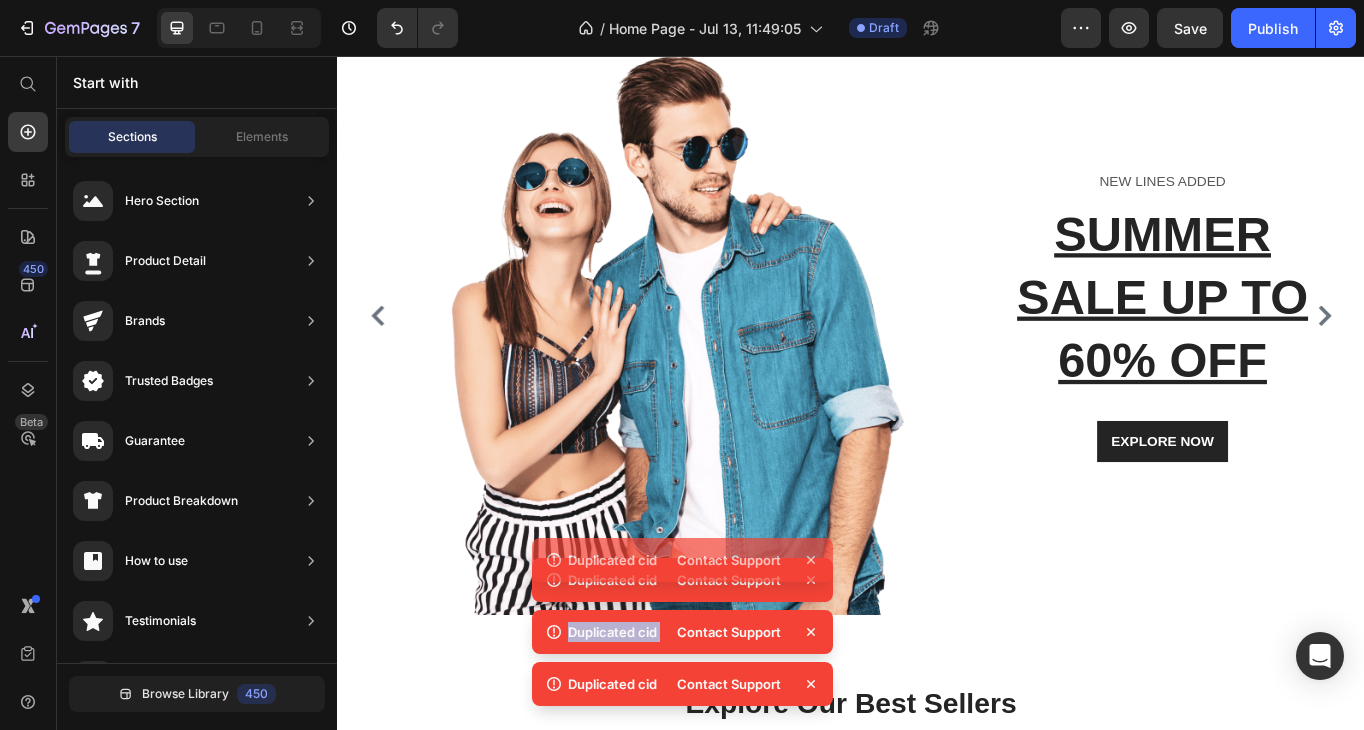 click 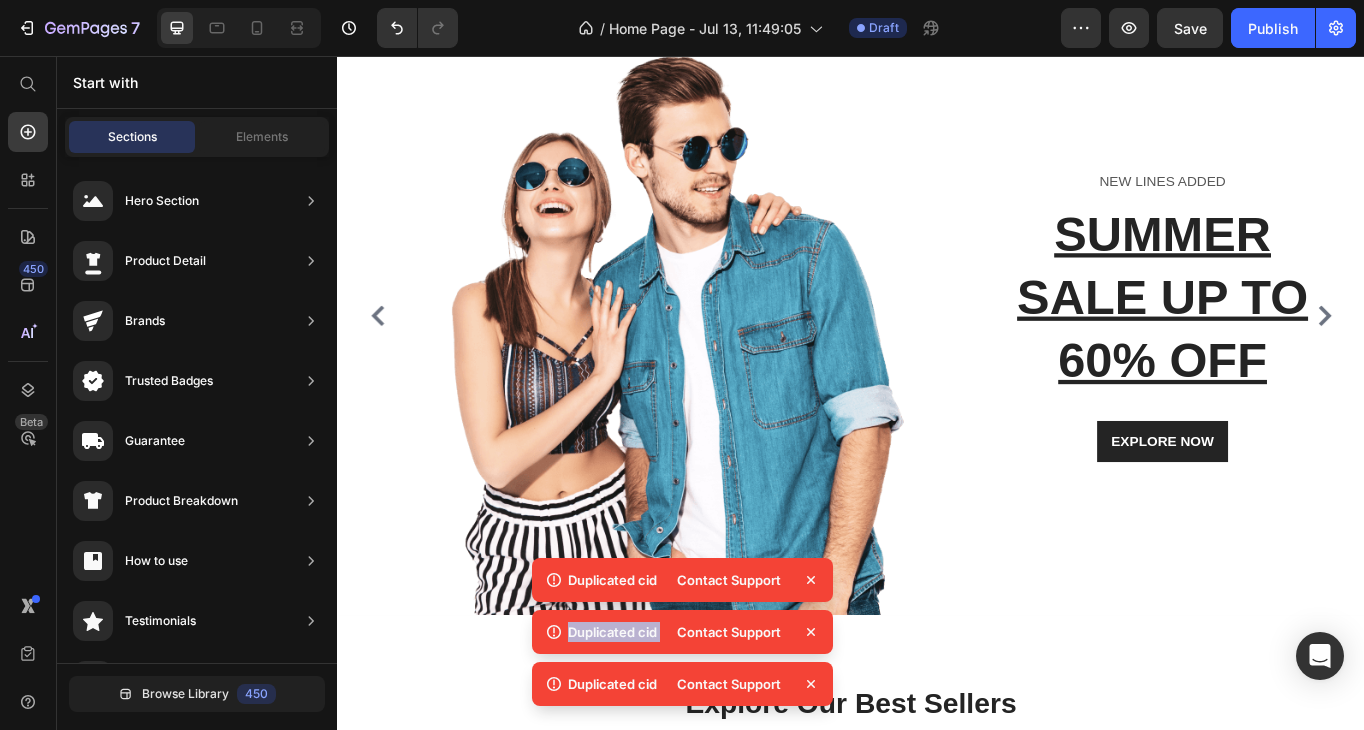 click 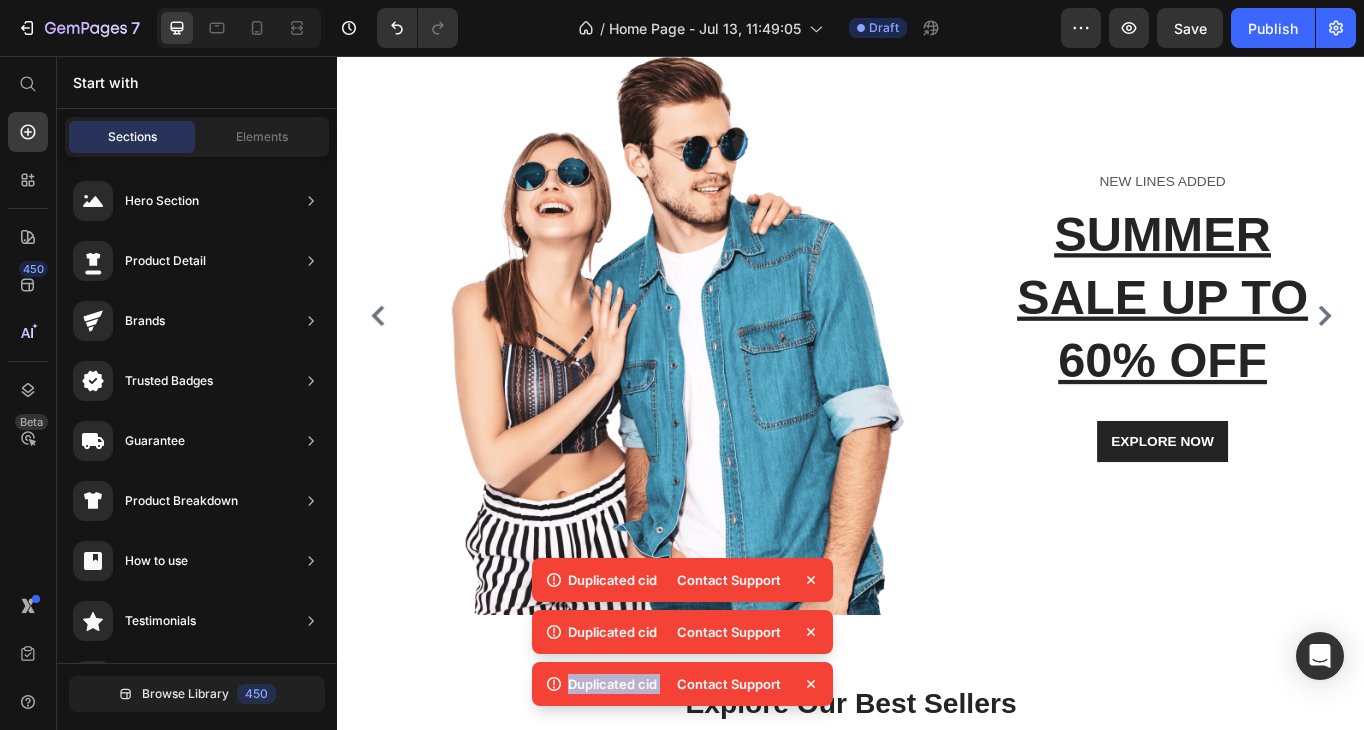 click on "Duplicated cid Contact Support Duplicated cid Contact Support Duplicated cid Contact Support" at bounding box center (682, 636) 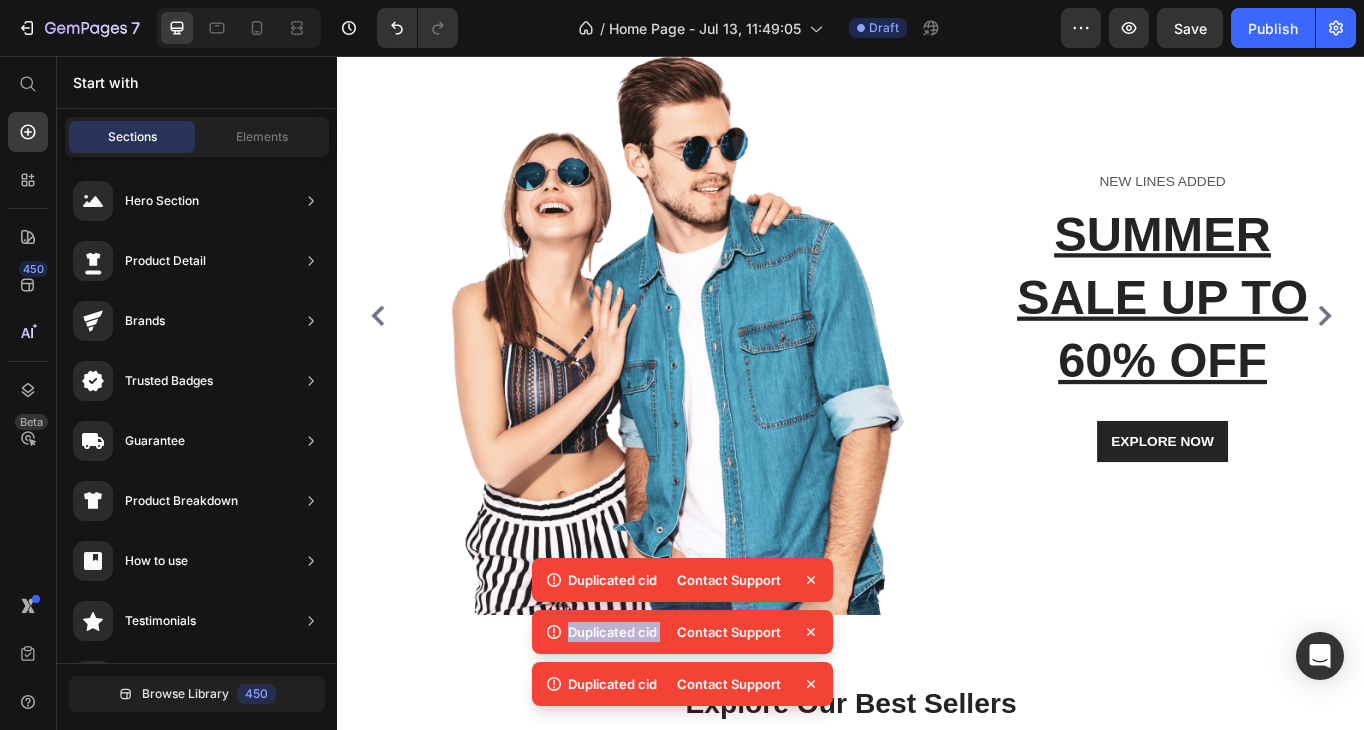 click 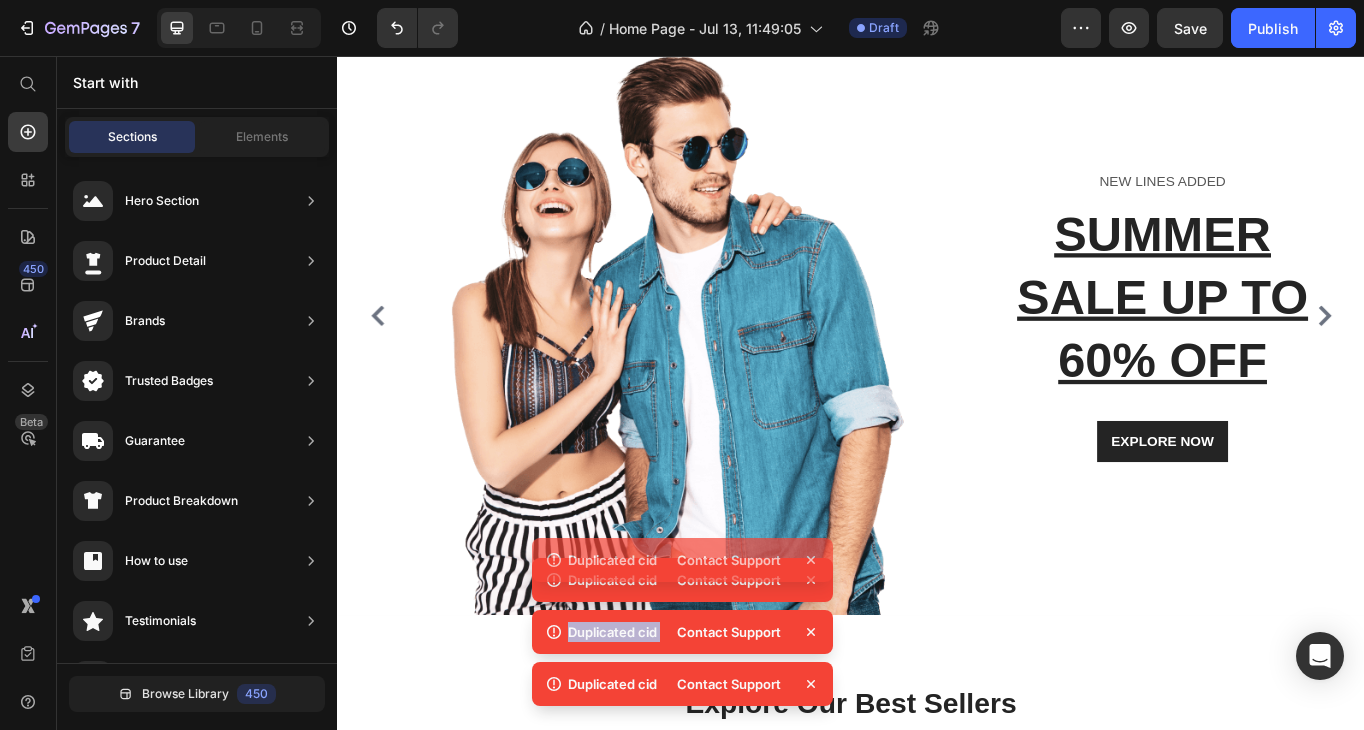 click on "Duplicated cid Contact Support Duplicated cid Contact Support Duplicated cid Contact Support Duplicated cid Contact Support" at bounding box center (682, 610) 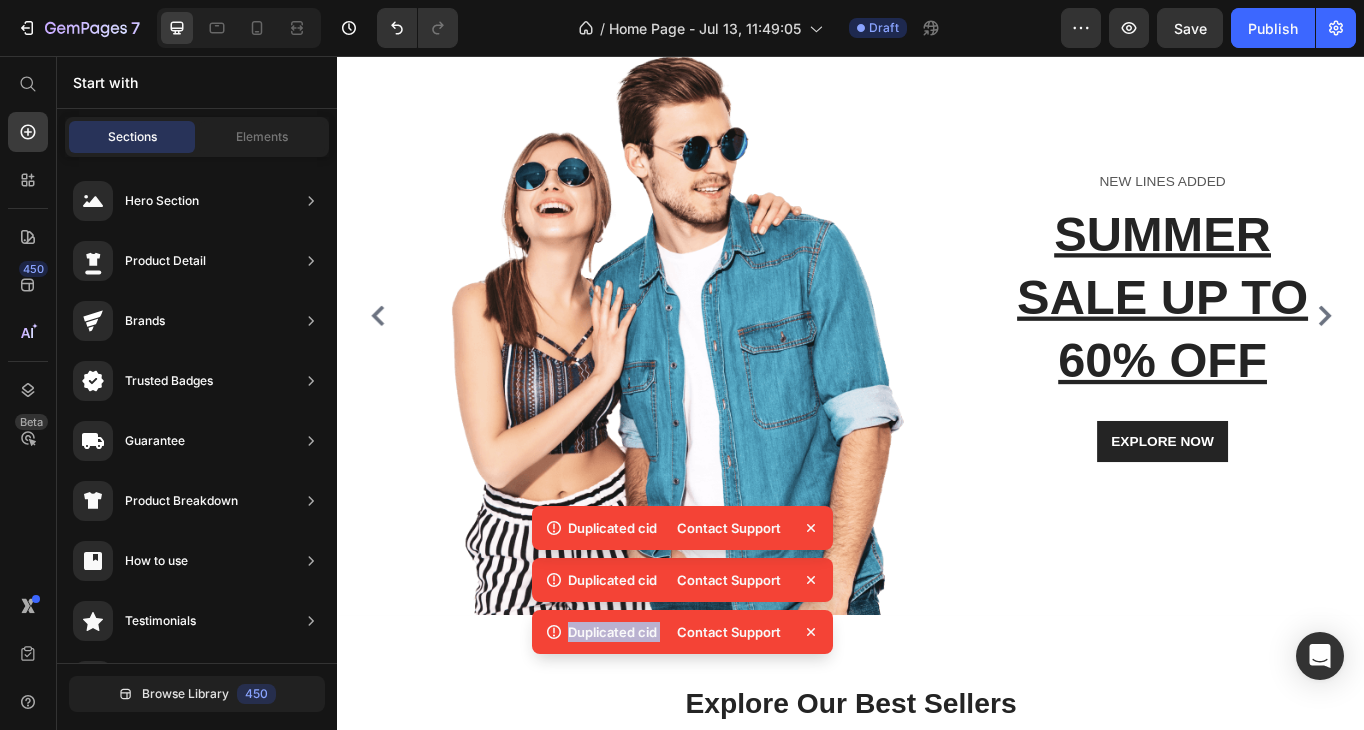 click on "Duplicated cid Contact Support Duplicated cid Contact Support Duplicated cid Contact Support Duplicated cid Contact Support" at bounding box center (682, 610) 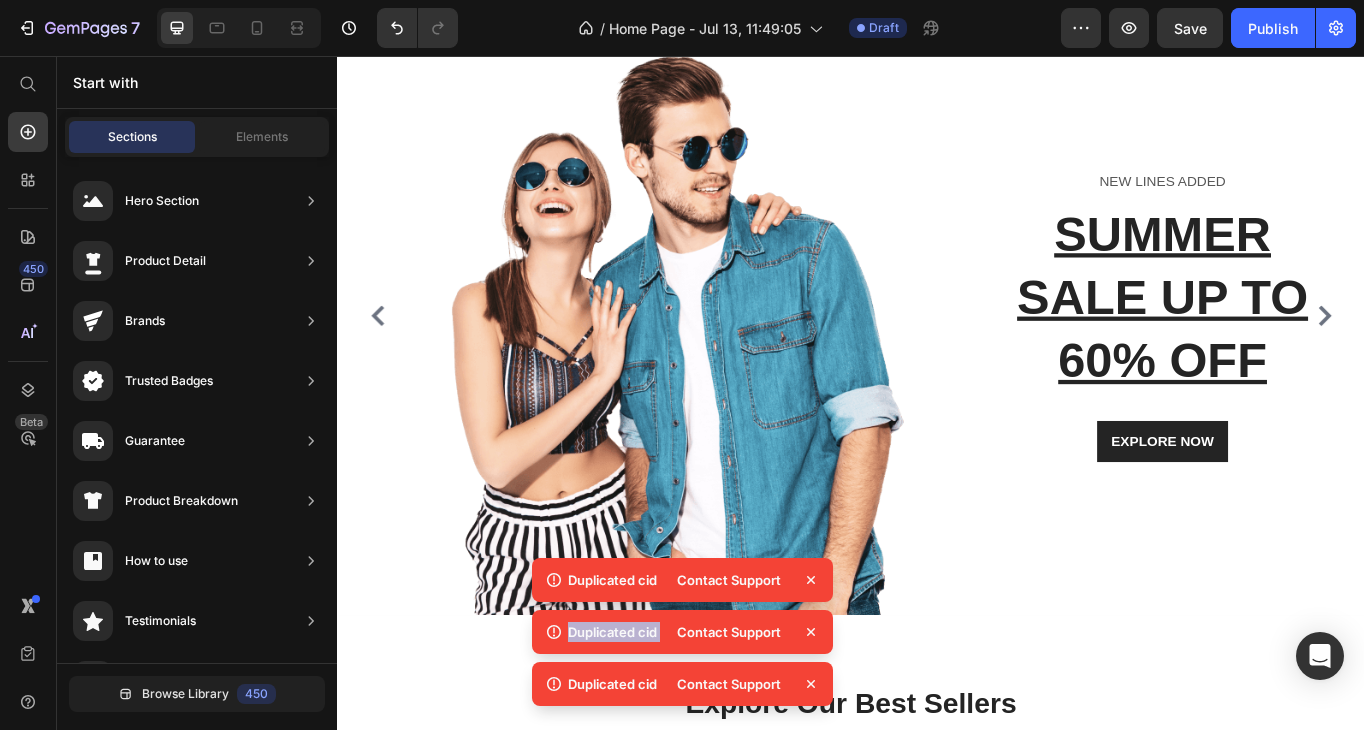 click 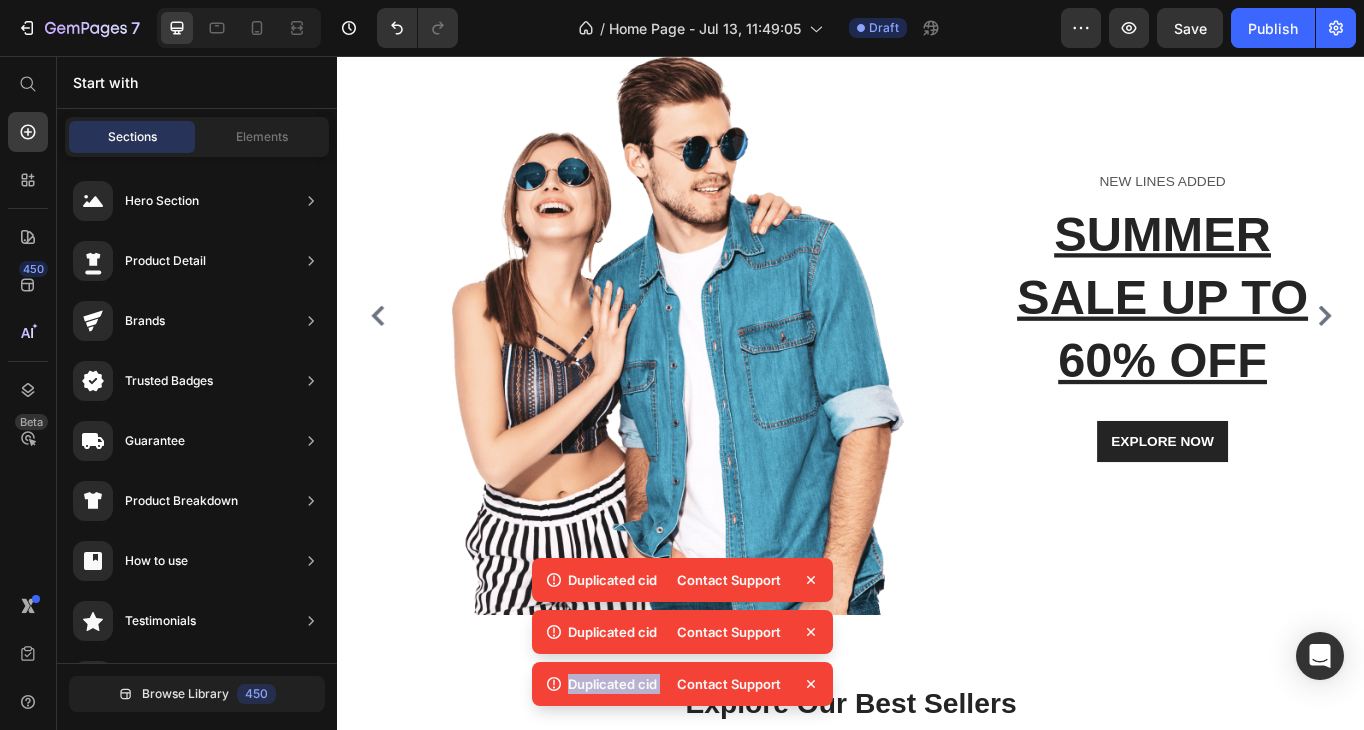 click on "Duplicated cid Contact Support" 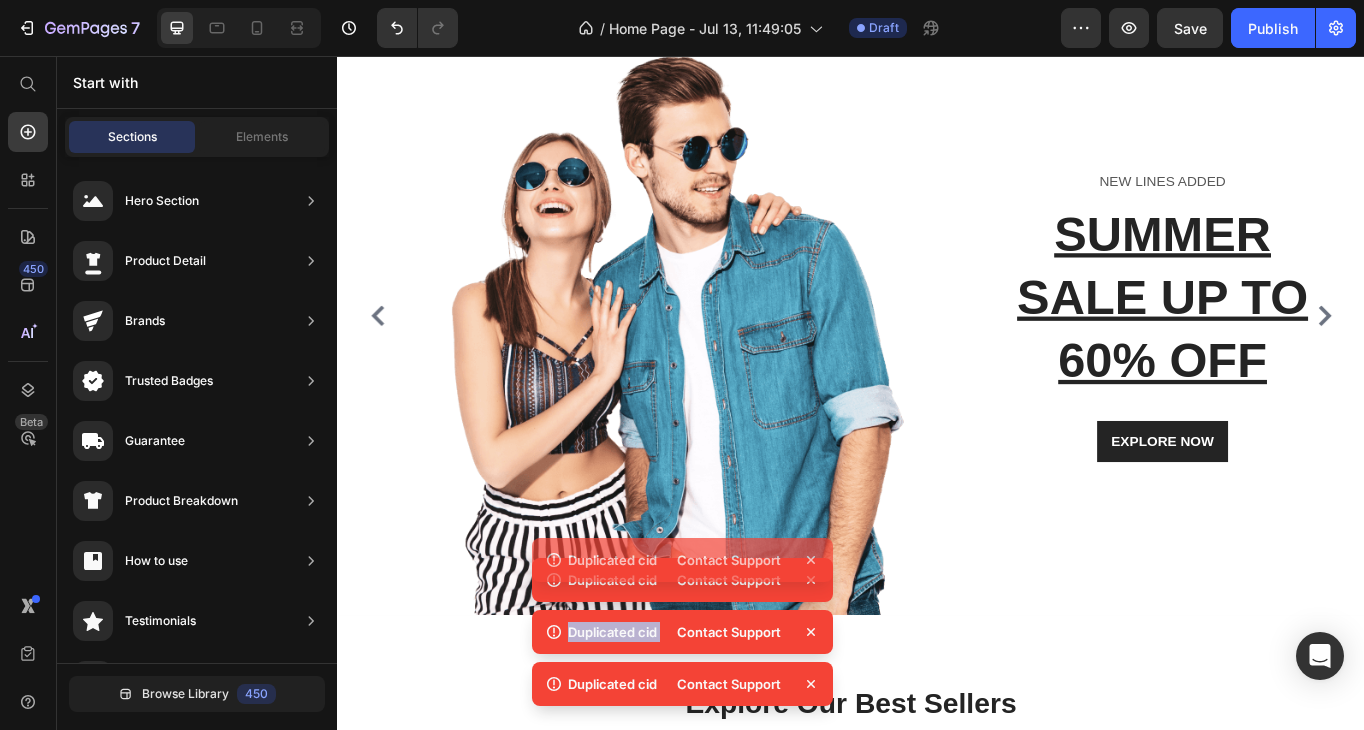 click 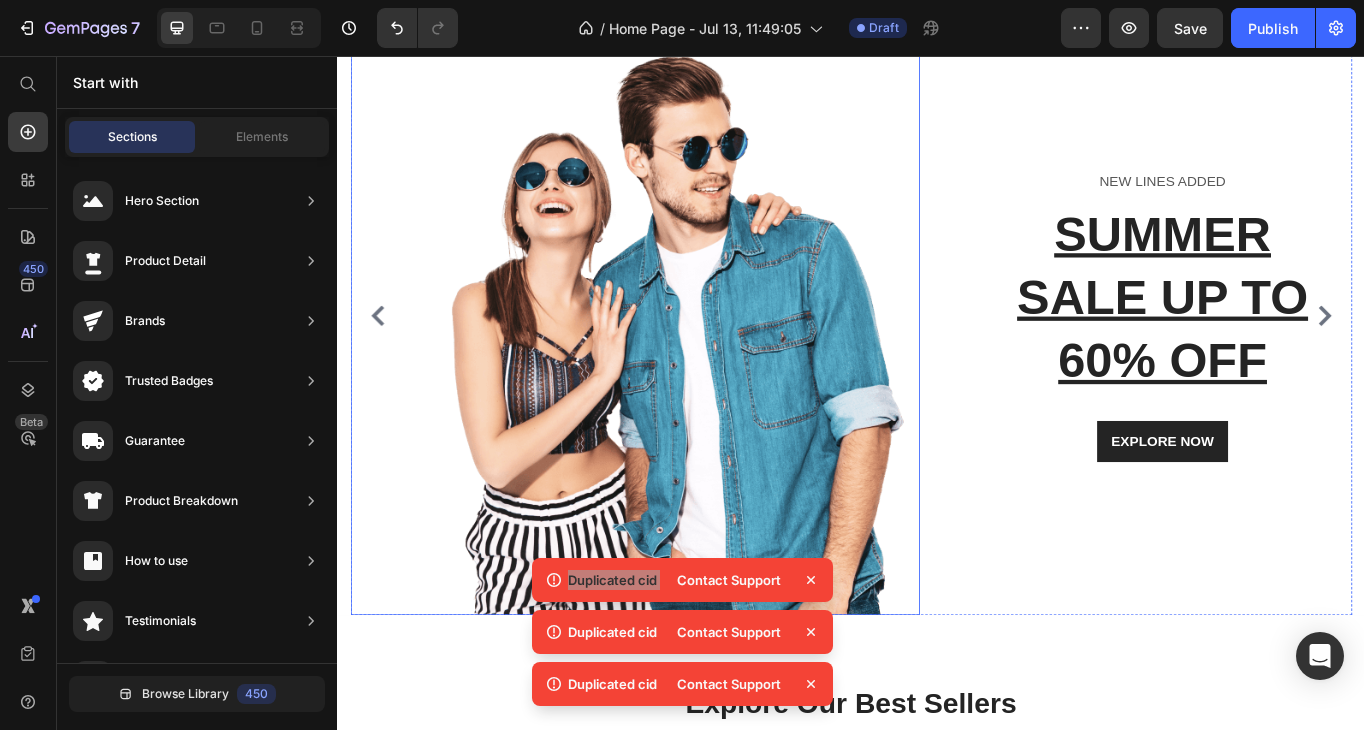 click on "SUMMER SALE UP TO 60% OFF" at bounding box center (1300, 338) 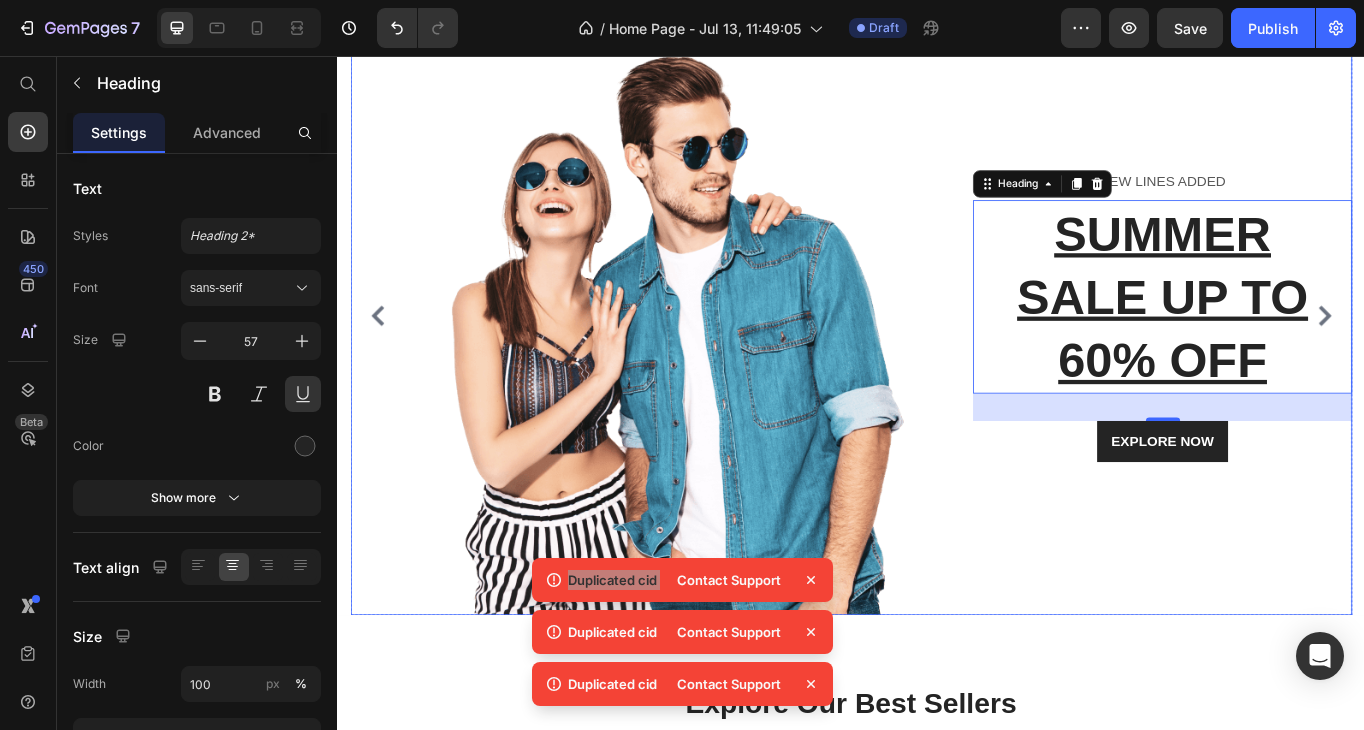 click on "NEW LINES ADDED Text block SUMMER SALE UP TO 60% OFF Heading   32 EXPLORE NOW Button Row" at bounding box center (1284, 360) 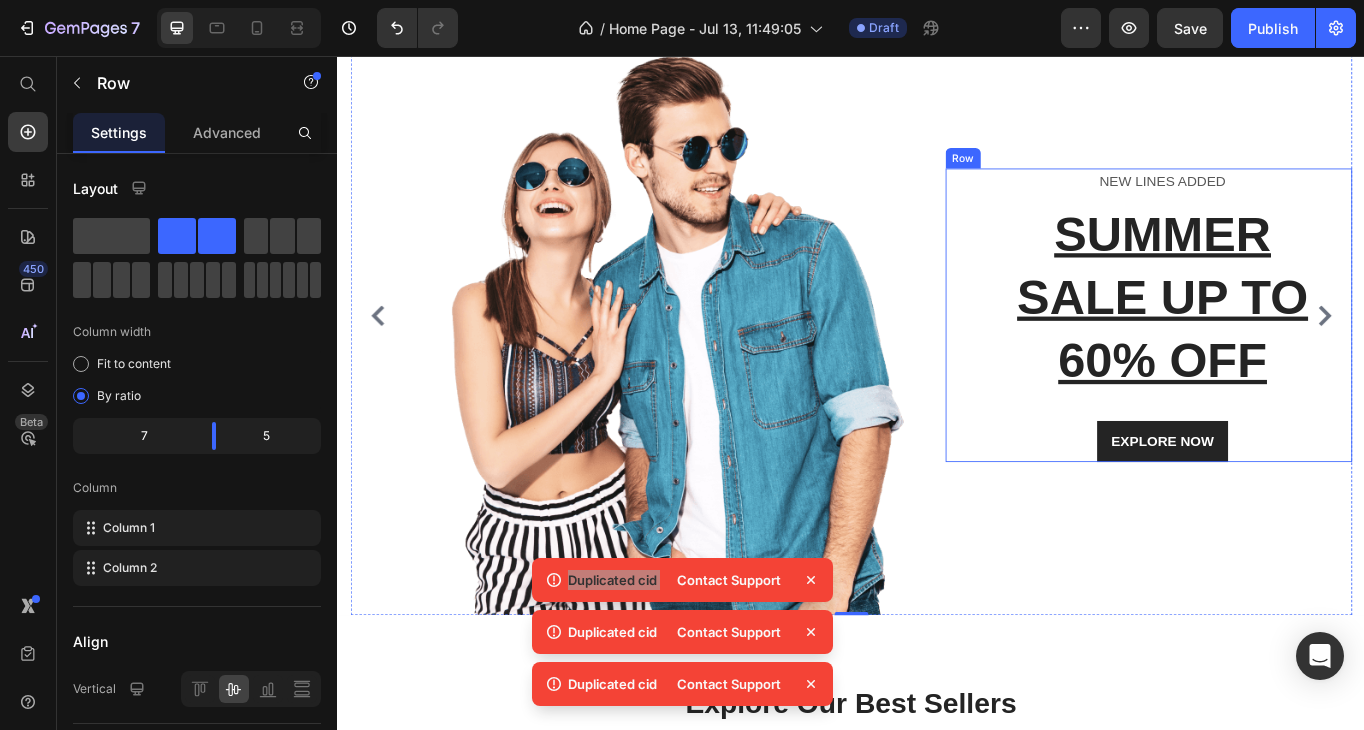 scroll, scrollTop: 397, scrollLeft: 0, axis: vertical 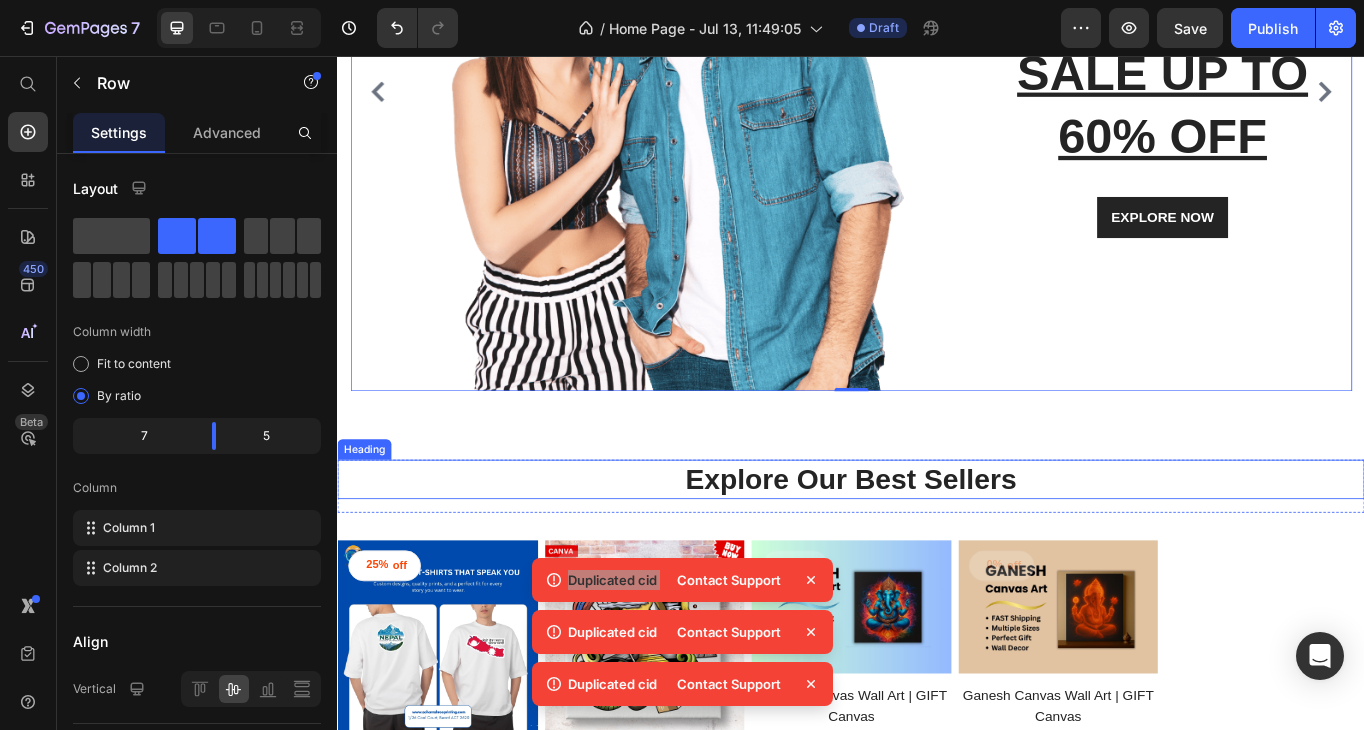 click on "Explore Our Best Sellers" at bounding box center [937, 551] 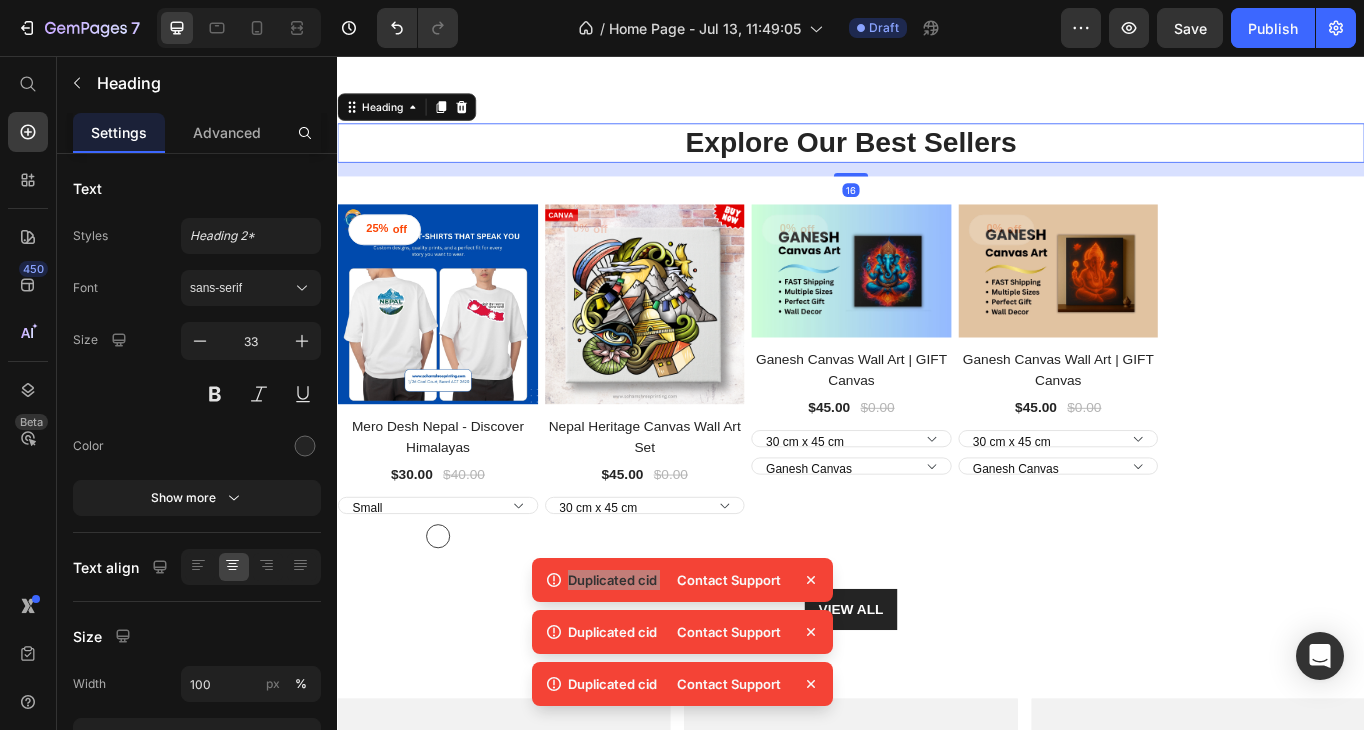 scroll, scrollTop: 793, scrollLeft: 0, axis: vertical 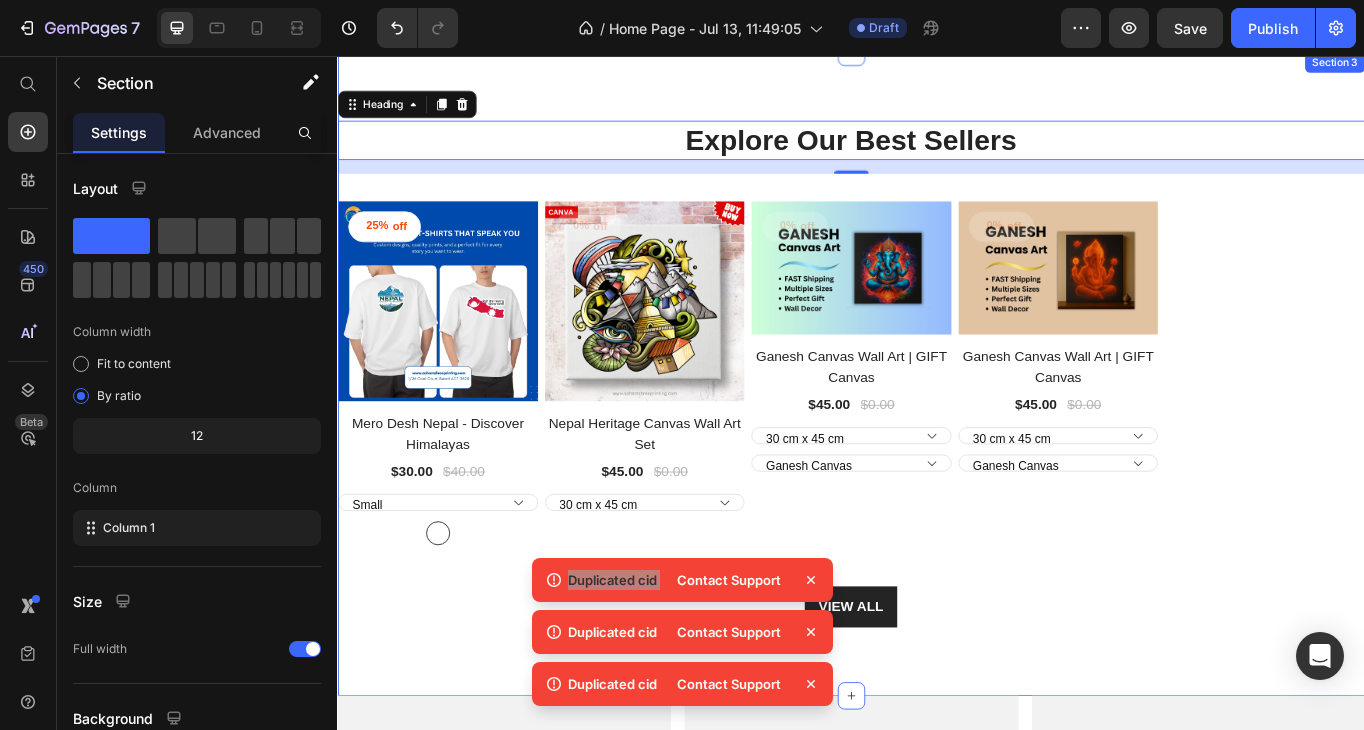 click on "Explore Our Best Sellers Heading   16 Row 25% off Product Tag Product Images Row [PRODUCT] - Discover Himalayas Product Title $30.00 Product Price $40.00 Product Price Row Small White White Product Variants & Swatches Row 0% off Product Tag Product Images Row [PRODUCT] Wall Art Set Product Title $45.00 Product Price $0.00 Product Price Row 30 cm x 45 cm 45 cm x 60 cm 60 cm x 90 cm Product Variants & Swatches Row 0% off Product Tag Product Images Row [PRODUCT] Wall Art | GIFT Canvas Product Title $45.00 Product Price $0.00 Product Price Row 30 cm x 45 cm 45 cm x 60 cm 60 cm x 90 cm [PRODUCT] Personalised Canvas Custom Wall Art Canvas Prints Home Decor Australia Spiritual Decor Gift Ideas Australia [PRODUCT] Art Unique Wall Art Premium Canvas Print Handmade In Australia Fast Shipping [BRAND] Product Variants & Swatches Row 0% off Product Tag Product Images Row [PRODUCT] Wall Art | GIFT Canvas Product Title $45.00 Product Price $0.00 Product Price Row 30 cm x 45 cm" at bounding box center (937, 428) 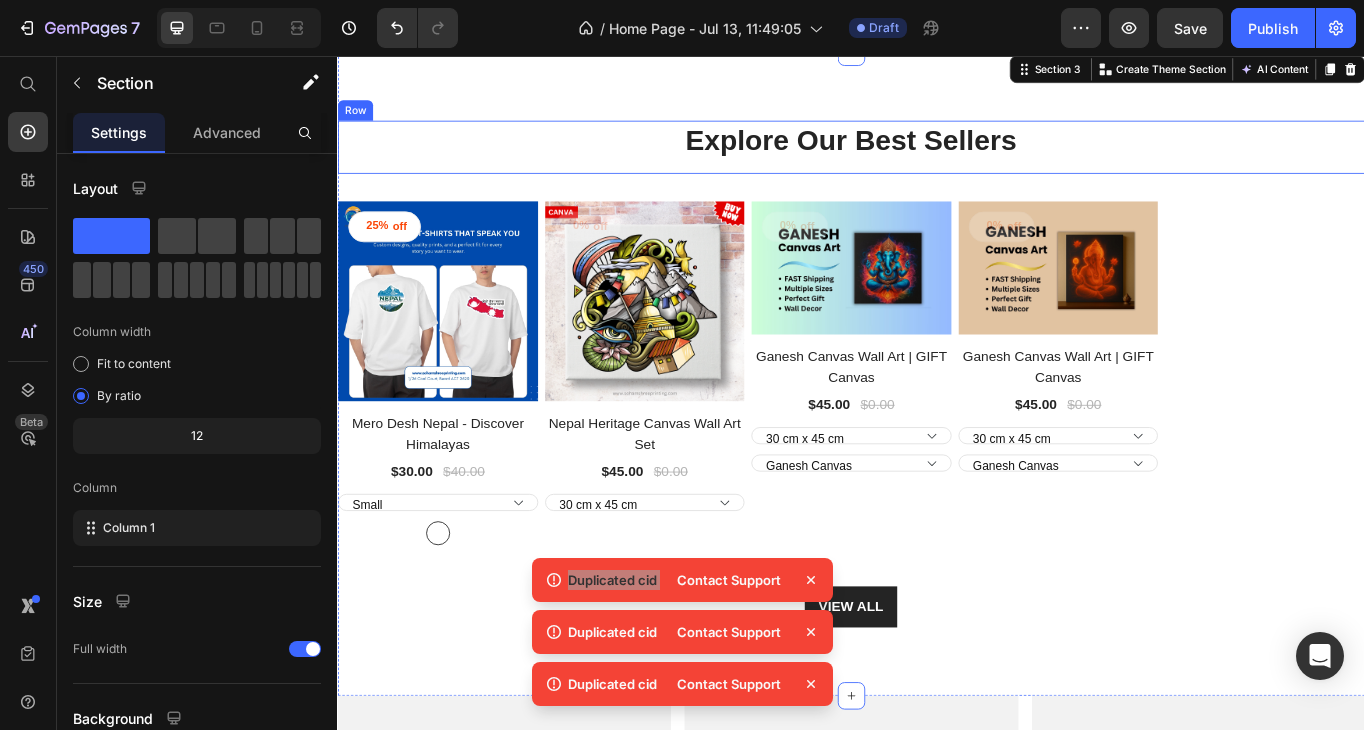 click on "Explore Our Best Sellers Heading" at bounding box center [937, 163] 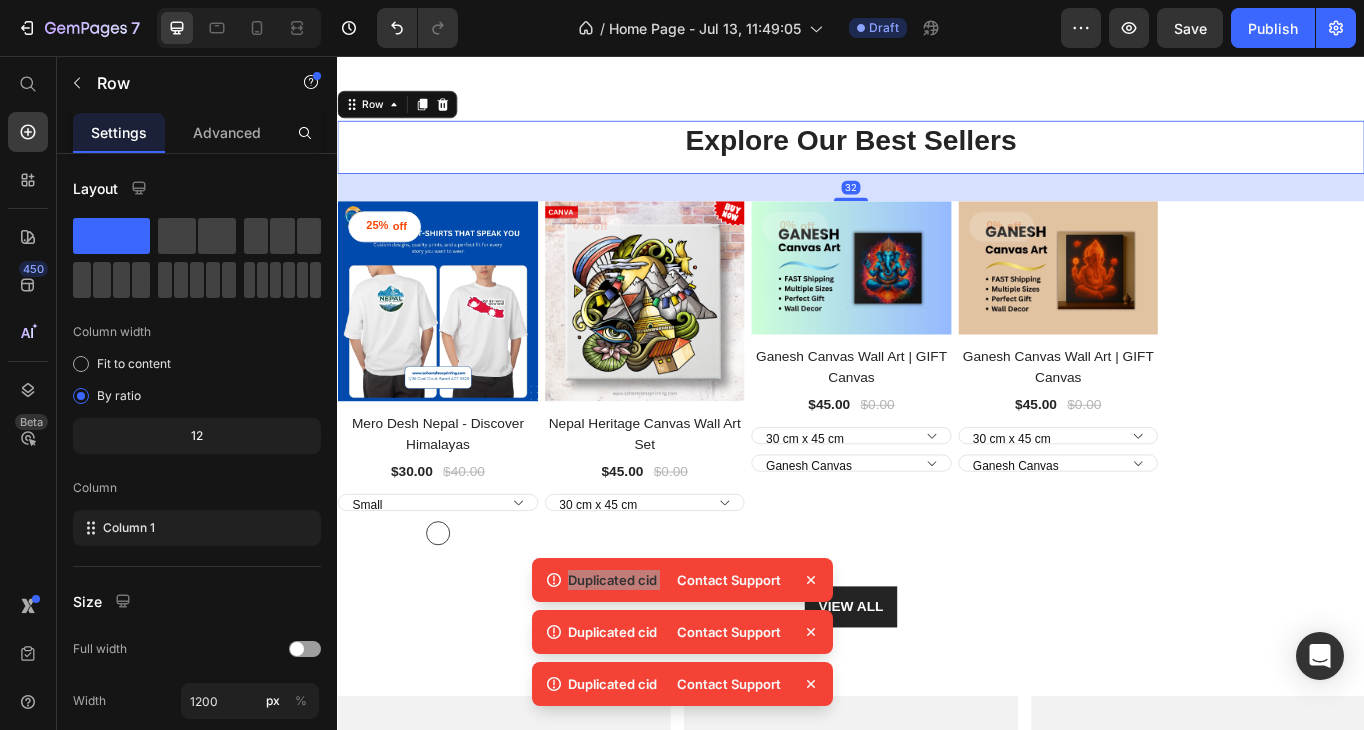 click on "32" at bounding box center (937, 210) 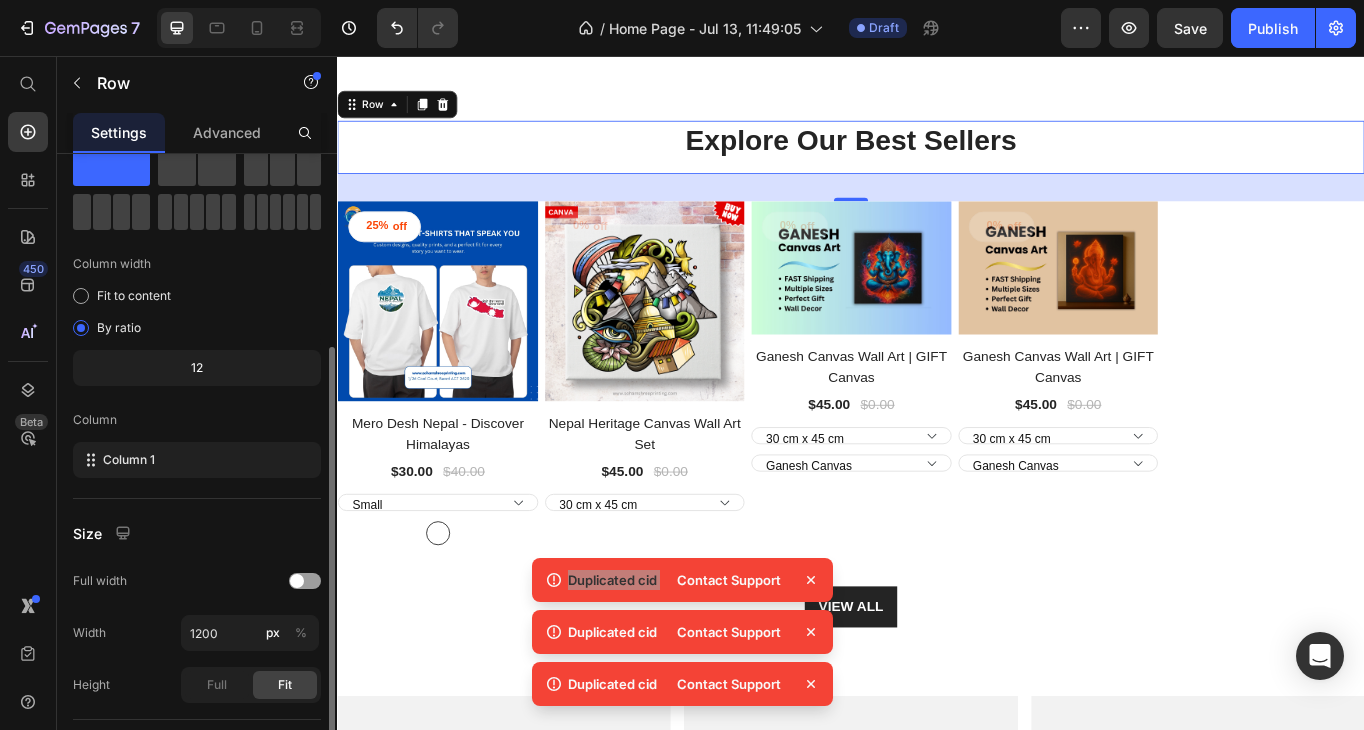 scroll, scrollTop: 0, scrollLeft: 0, axis: both 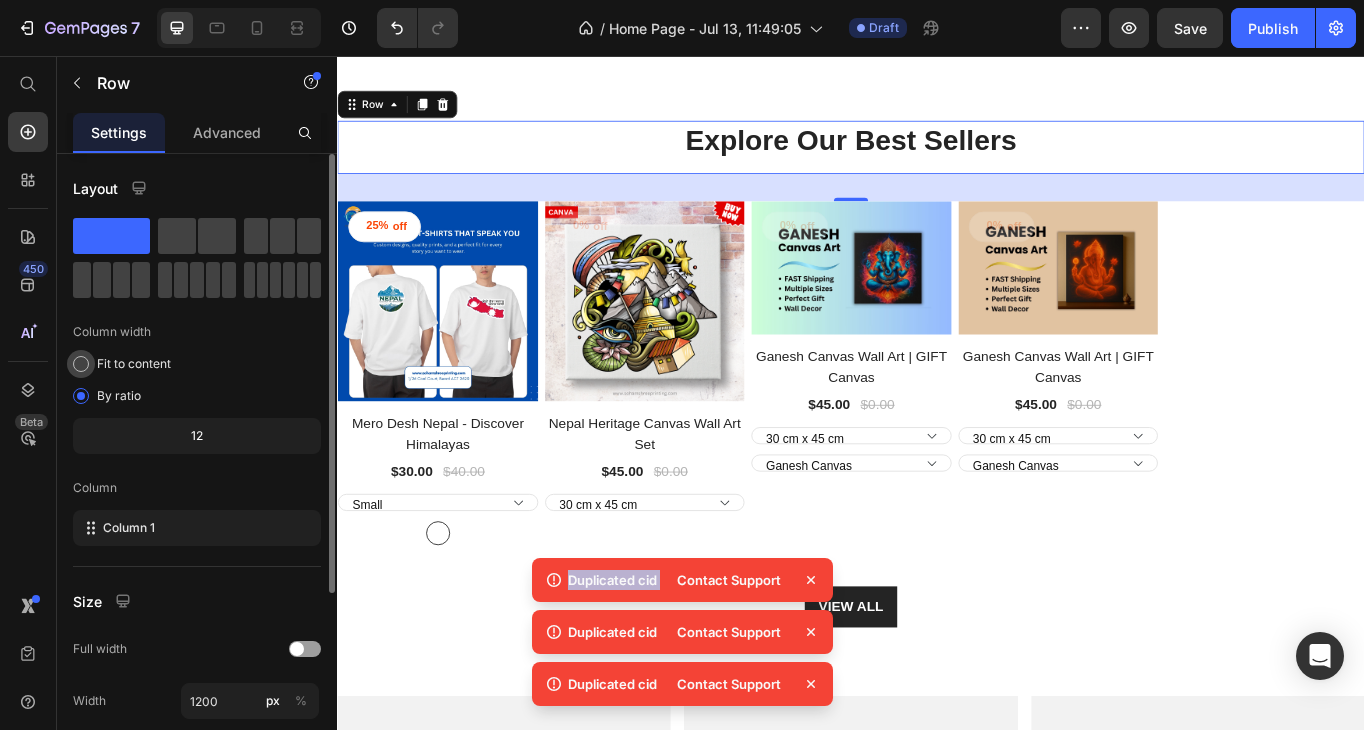 click on "Fit to content" at bounding box center (134, 364) 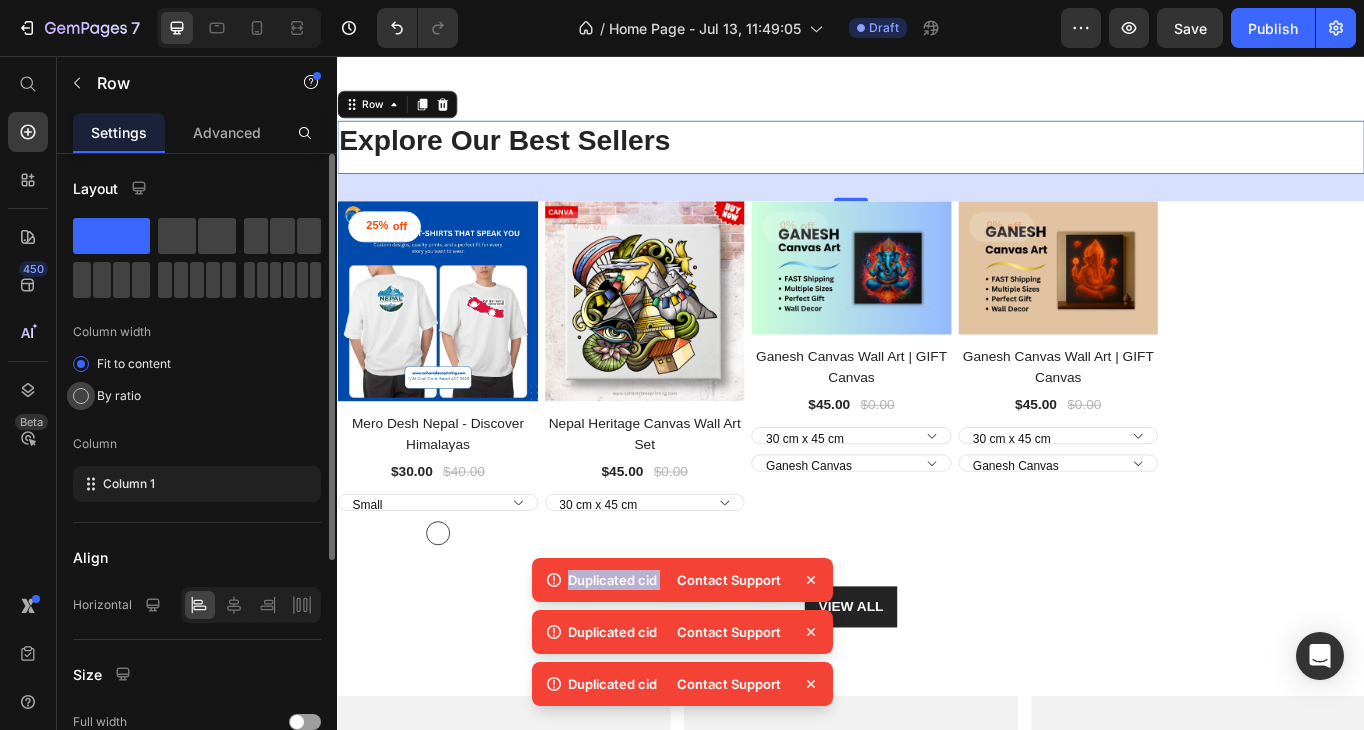 click on "By ratio" at bounding box center [119, 396] 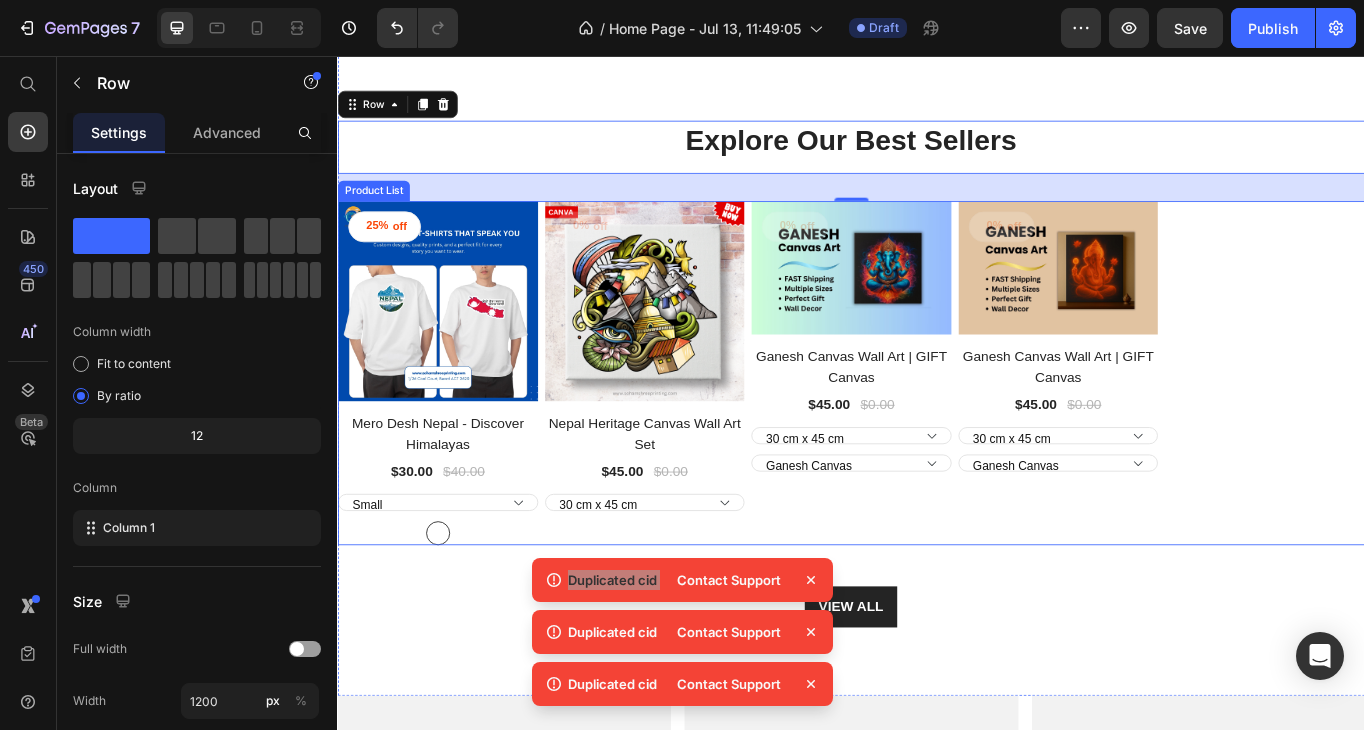 click on "25% off Product Tag Product Images Row Mero Desh Nepal - Discover Himalayas Product Title $30.00 Product Price $40.00 Product Price Row 30 cm x 45 cm 45 cm x 60 cm 60 cm x 90 cm Product Variants & Swatches Row 0% off Product Tag Product Images Row Ganesh Canvas Wall Art | GIFT Canvas Product Title $45.00 Product Price $0.00 Product Price Row 30 cm x 45 cm 45 cm x 60 cm 60 cm x 90 cm Ganesh Canvas Personalised Canvas Custom Wall Art Canvas Prints Home Decor Australia Spiritual Decor Gift Ideas Australia Ganesha Art Unique Wall Art Premium Canvas Print Handmade In Australia Fast Shipping Soham Shree Printing Product Variants & Swatches Row 0% off Product Tag Product Images Row Ganesh Canvas Wall Art | GIFT Canvas Product Title $45.00 Product Price $0.00 Product Price Row 30 cm x 45 cm 45 cm x 60 cm 60 cm x 90 cm Ganesh Canvas Row" at bounding box center [937, 427] 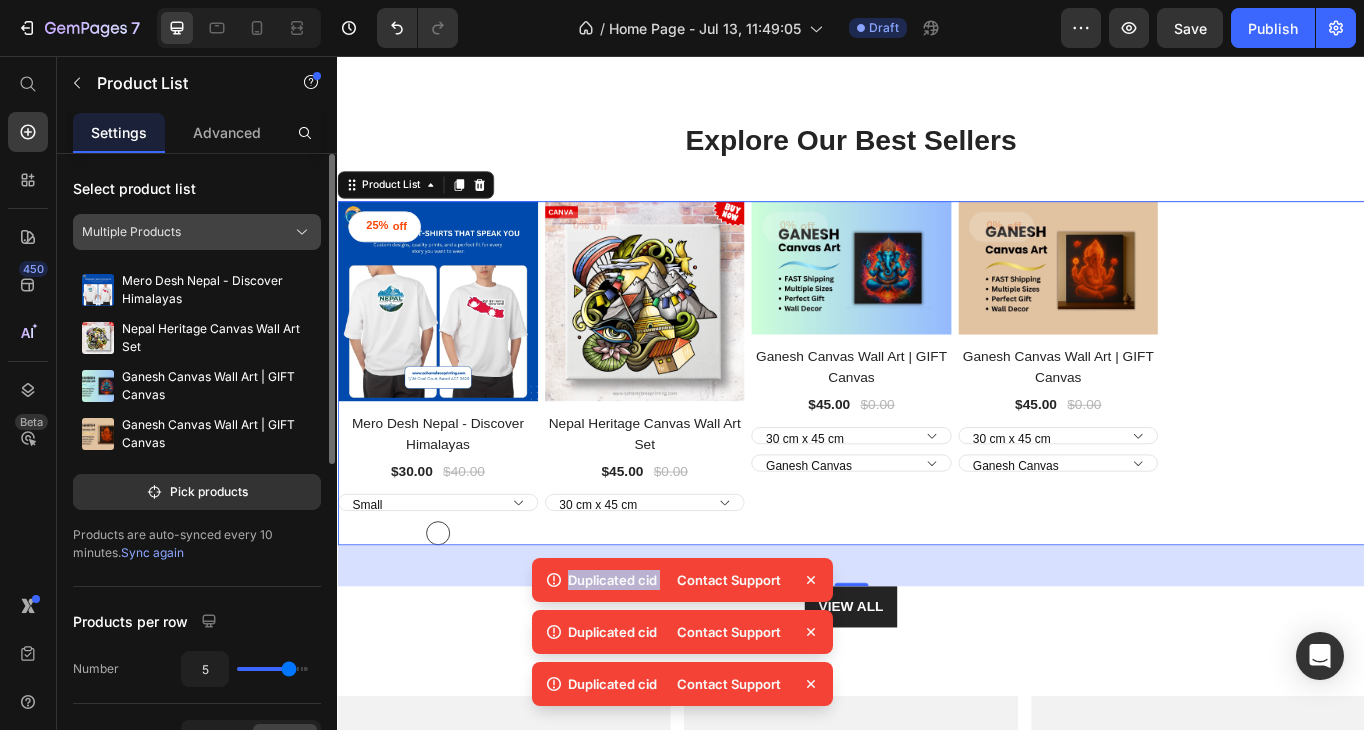 click on "Multiple Products" at bounding box center (197, 232) 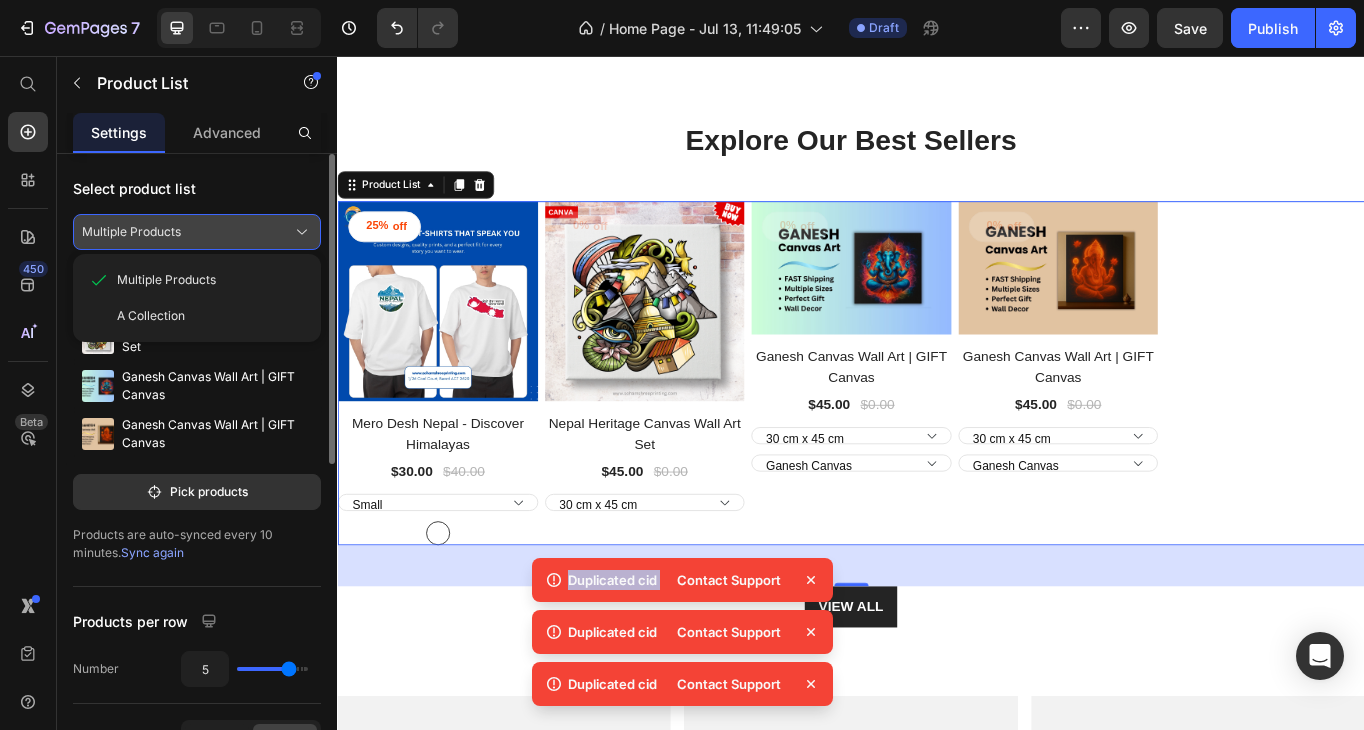 click on "Multiple Products" at bounding box center [197, 232] 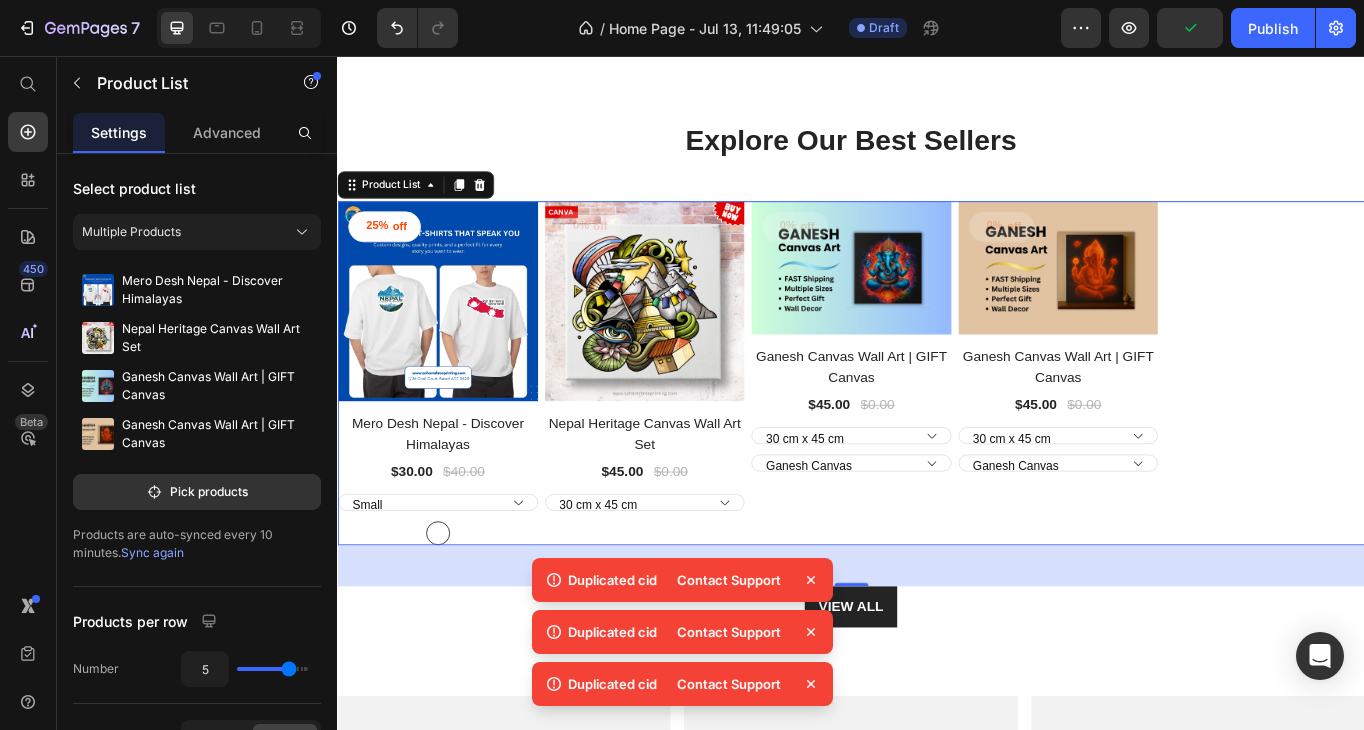 click 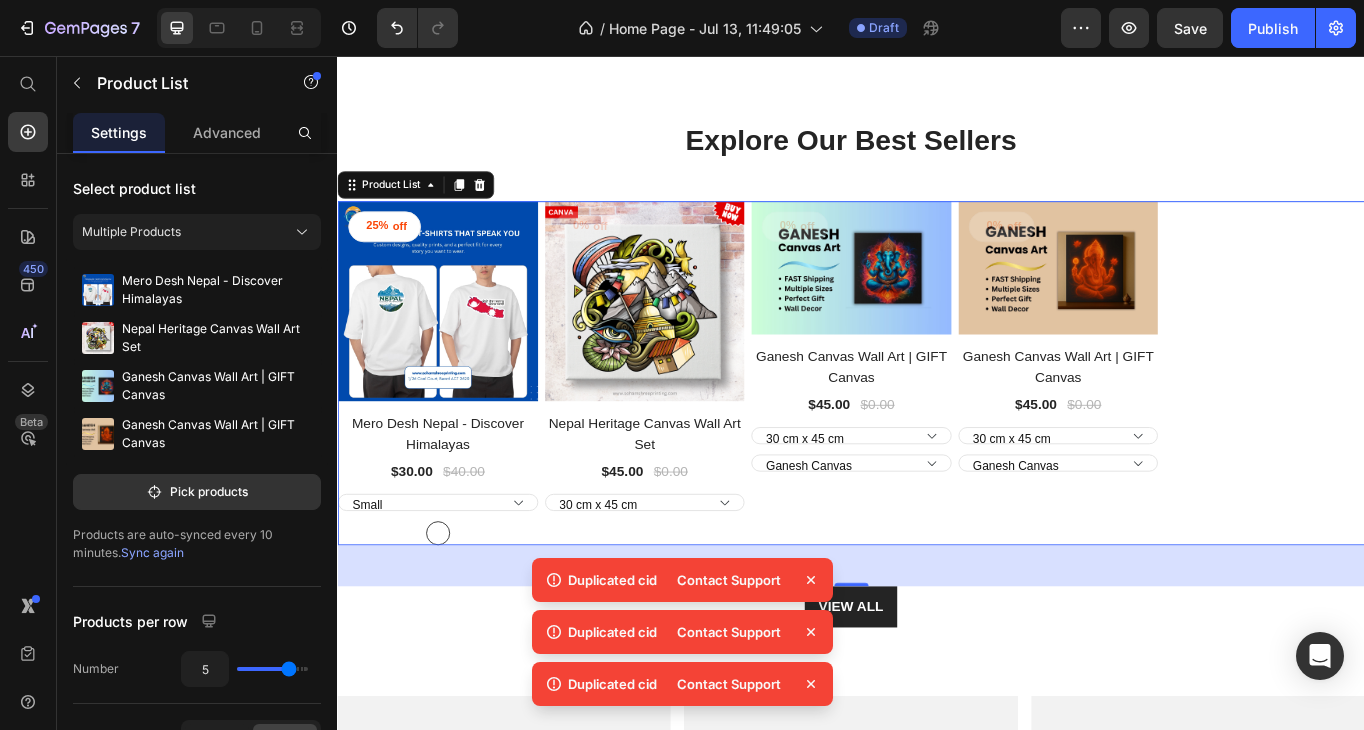 click 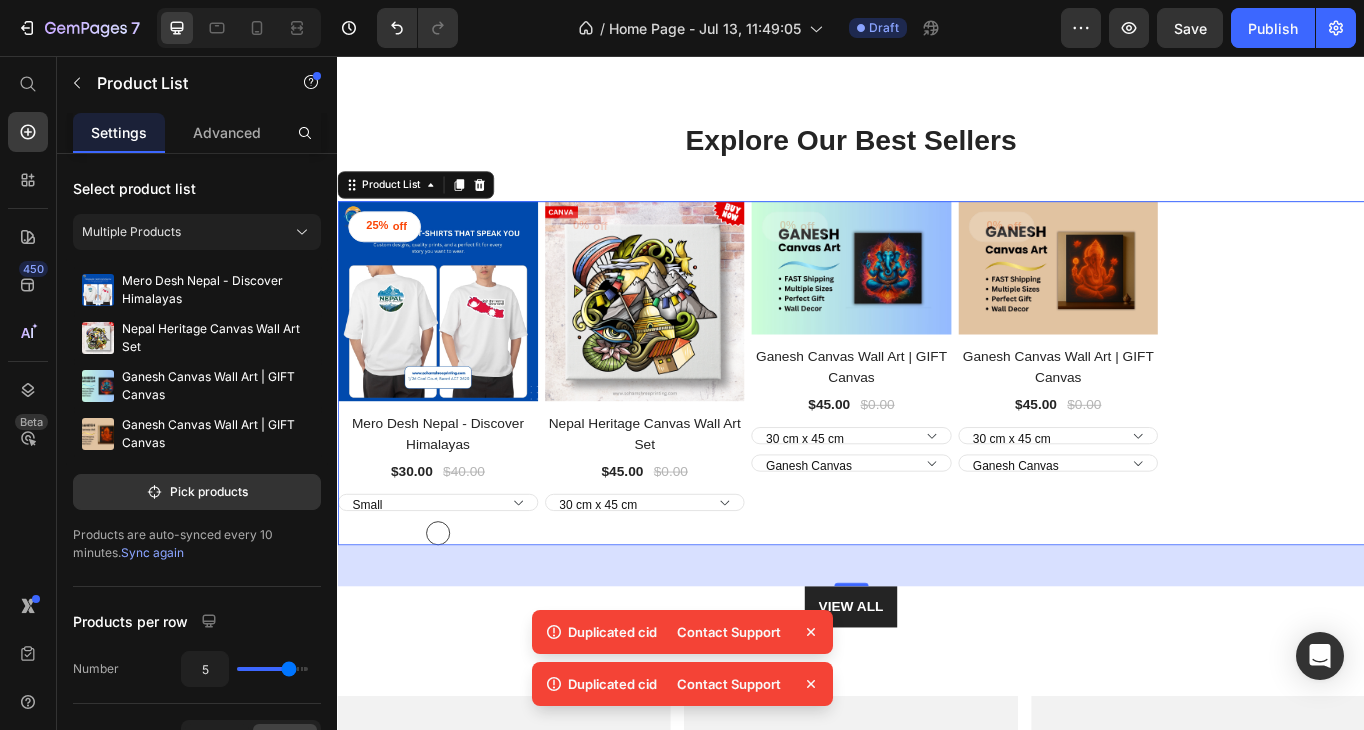 click 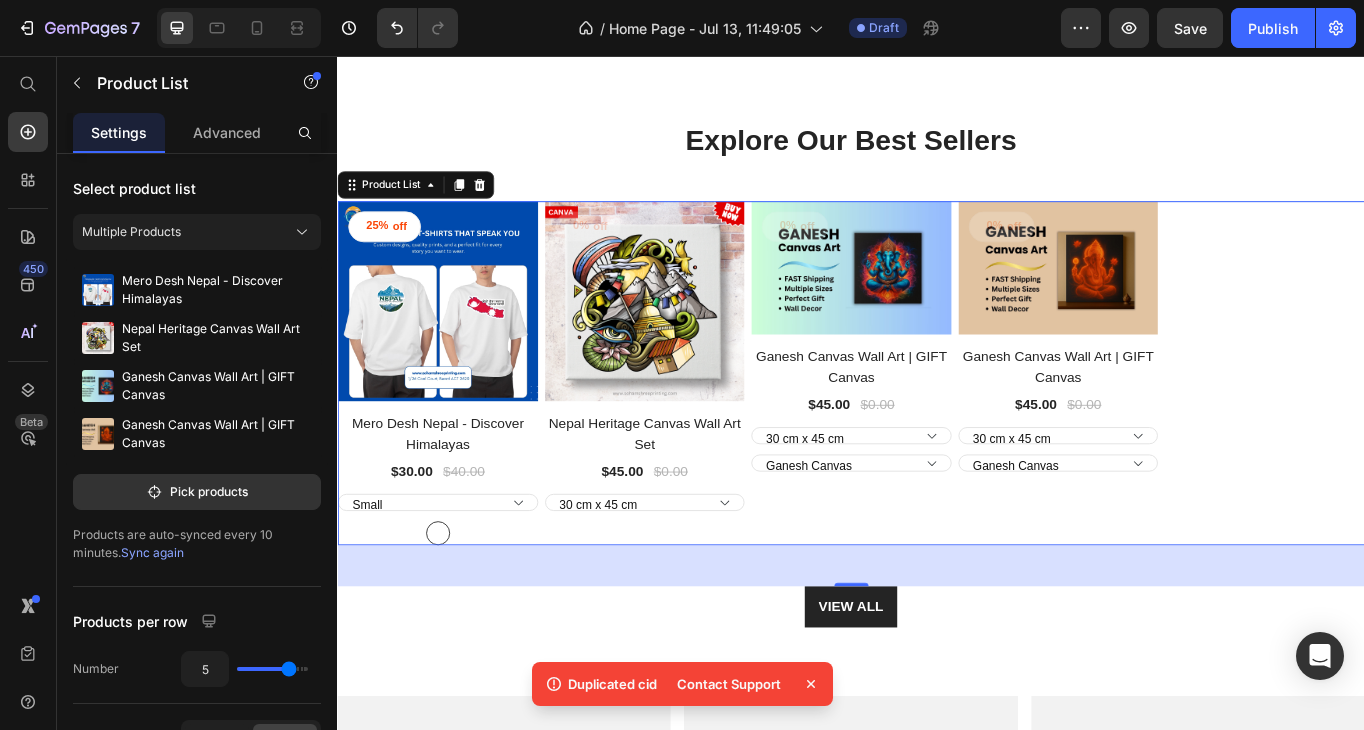 click 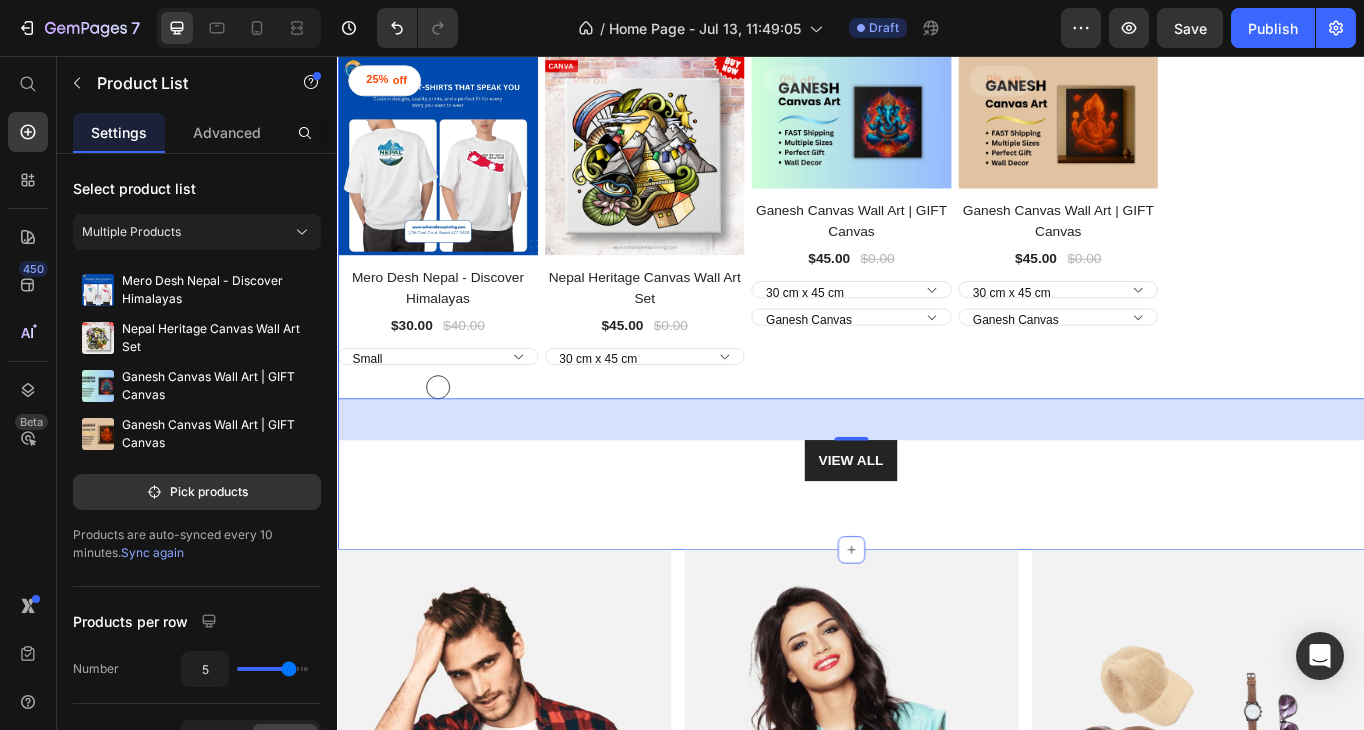 scroll, scrollTop: 987, scrollLeft: 0, axis: vertical 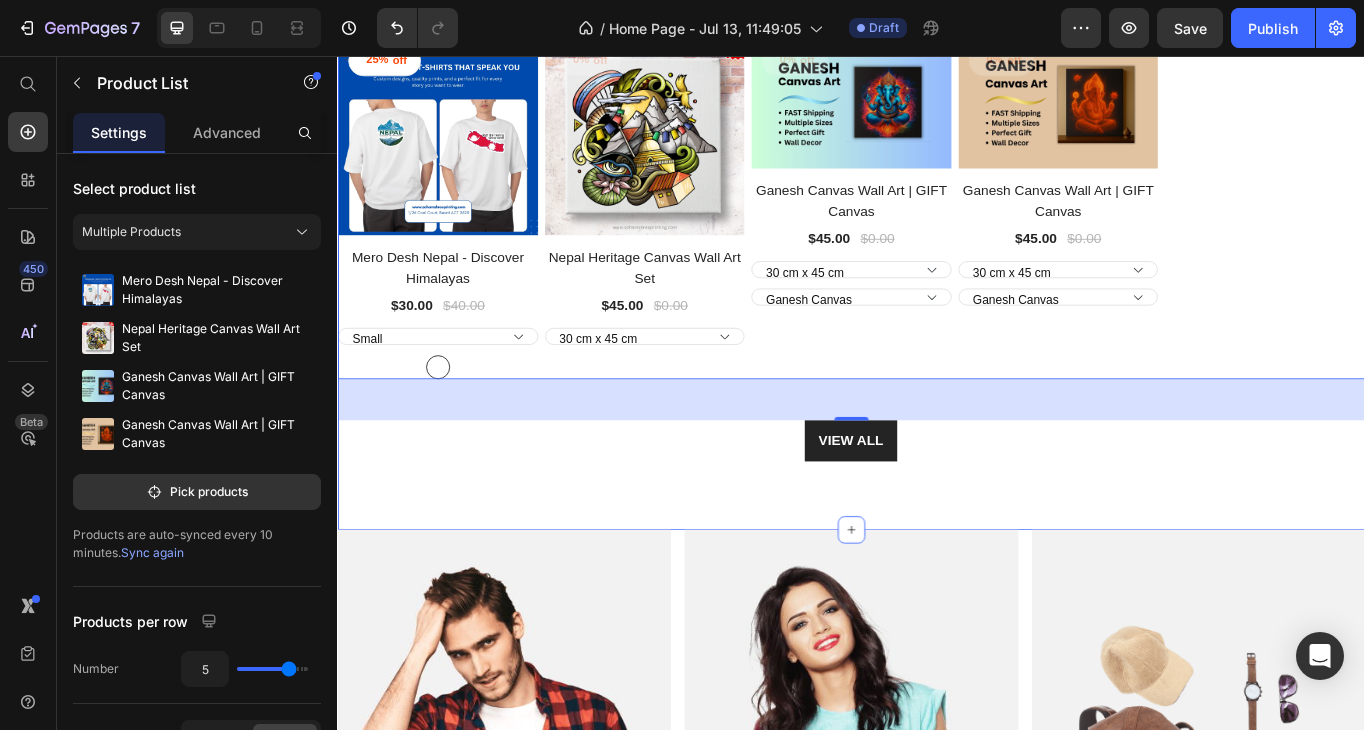 click on "Explore Our Best Sellers Heading Row 25% off Product Tag Product Images Row [PRODUCT] - Discover Himalayas Product Title $30.00 Product Price $40.00 Product Price Row Small White White Product Variants & Swatches Row 0% off Product Tag Product Images Row [PRODUCT] Wall Art Set Product Title $45.00 Product Price $0.00 Product Price Row 30 cm x 45 cm 45 cm x 60 cm 60 cm x 90 cm Product Variants & Swatches Row 0% off Product Tag Product Images Row [PRODUCT] Wall Art | GIFT Canvas Product Title $45.00 Product Price $0.00 Product Price Row 30 cm x 45 cm 45 cm x 60 cm 60 cm x 90 cm [PRODUCT] Personalised Canvas Custom Wall Art Canvas Prints Home Decor Australia Spiritual Decor Gift Ideas Australia [PRODUCT] Art Unique Wall Art Premium Canvas Print Handmade In Australia Fast Shipping [BRAND] Product Variants & Swatches Row 0% off Product Tag Product Images Row [PRODUCT] Wall Art | GIFT Canvas Product Title $45.00 Product Price $0.00 Product Price Row 30 cm [PRODUCT] Art" at bounding box center [937, 234] 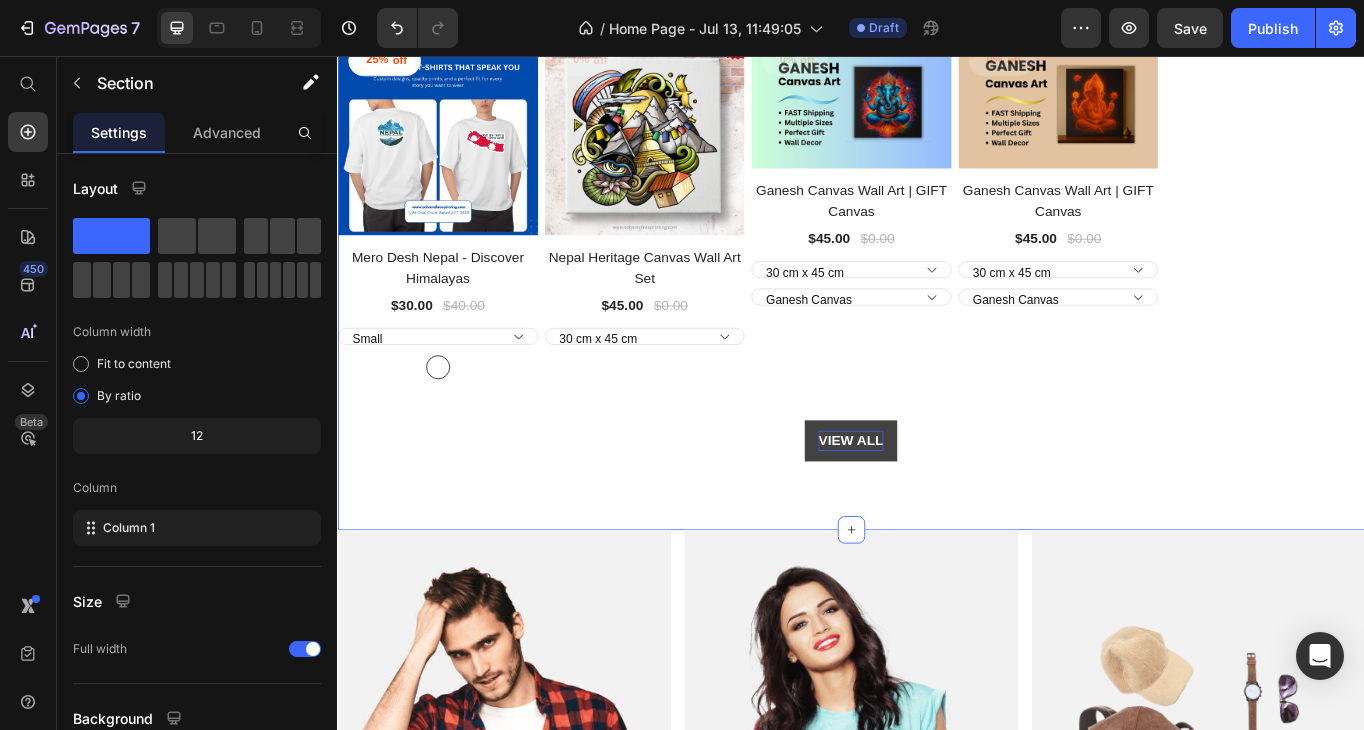 click on "VIEW ALL" at bounding box center [937, 506] 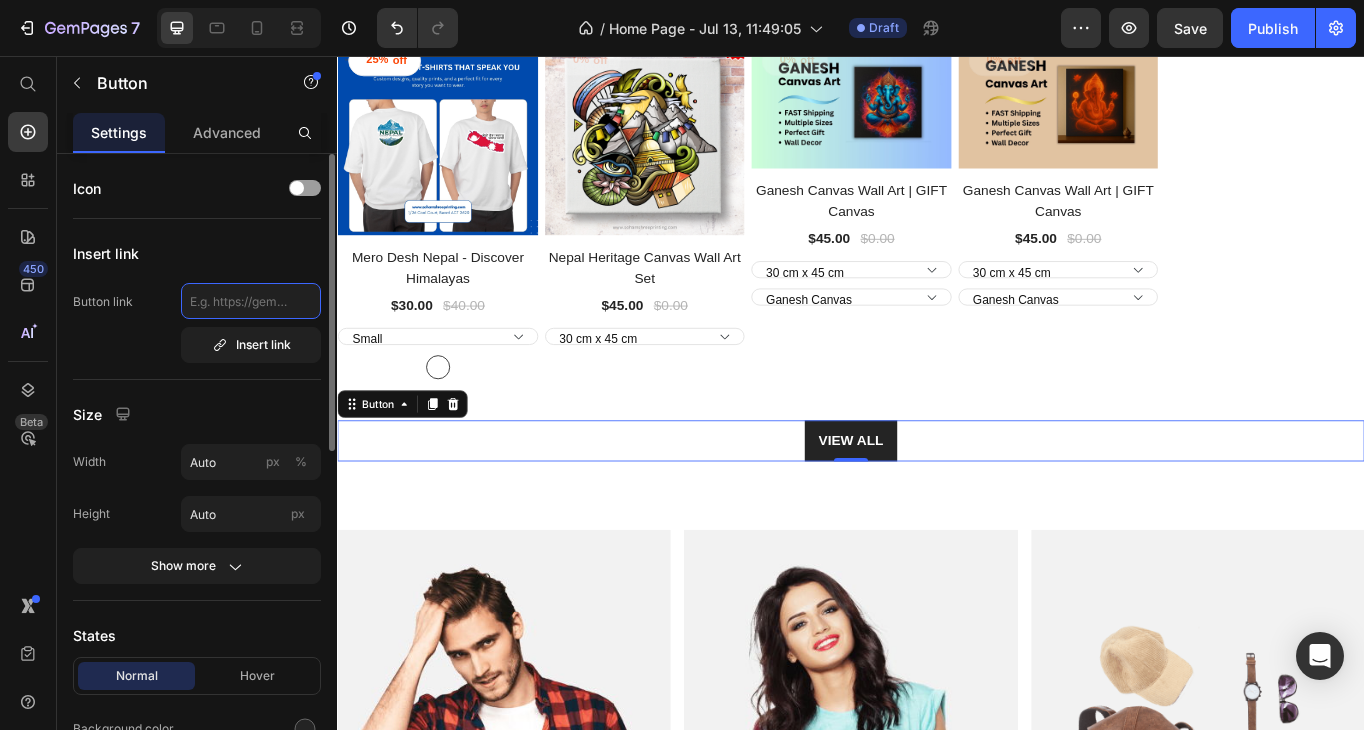 click 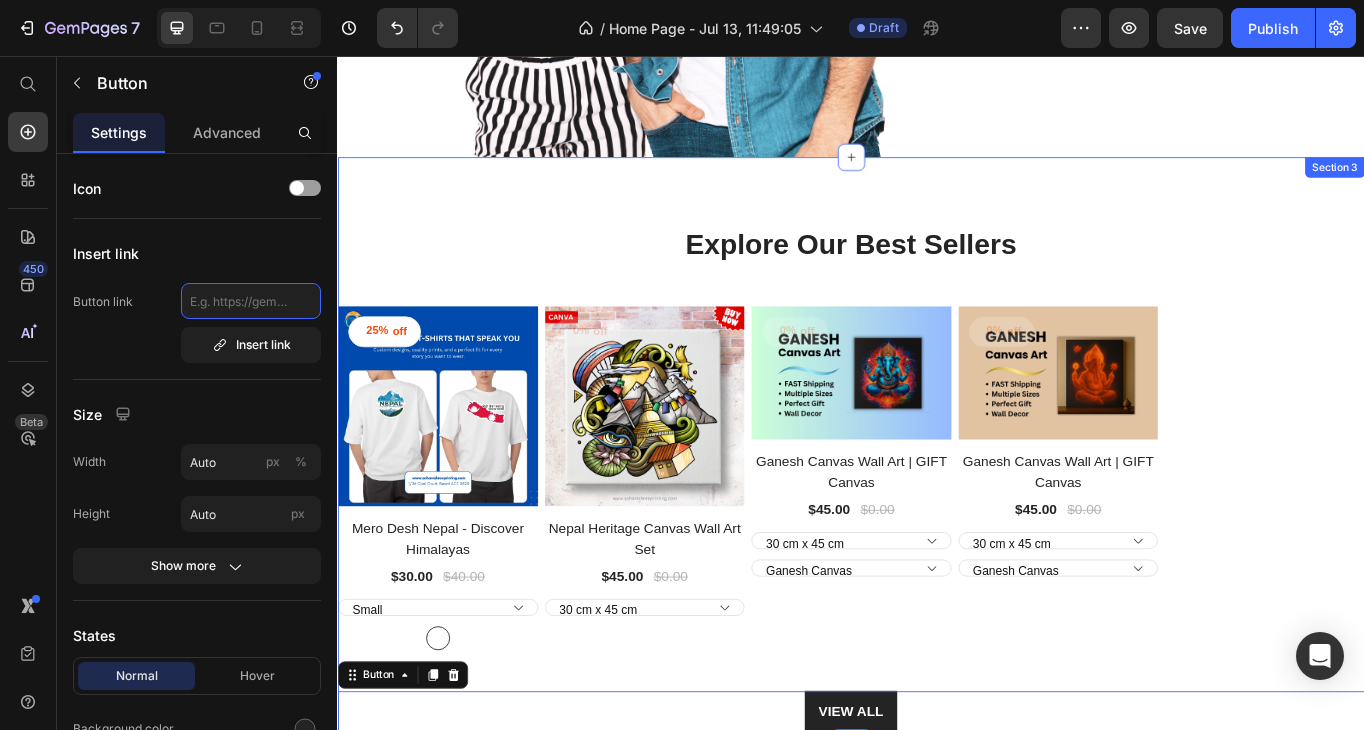 scroll, scrollTop: 664, scrollLeft: 0, axis: vertical 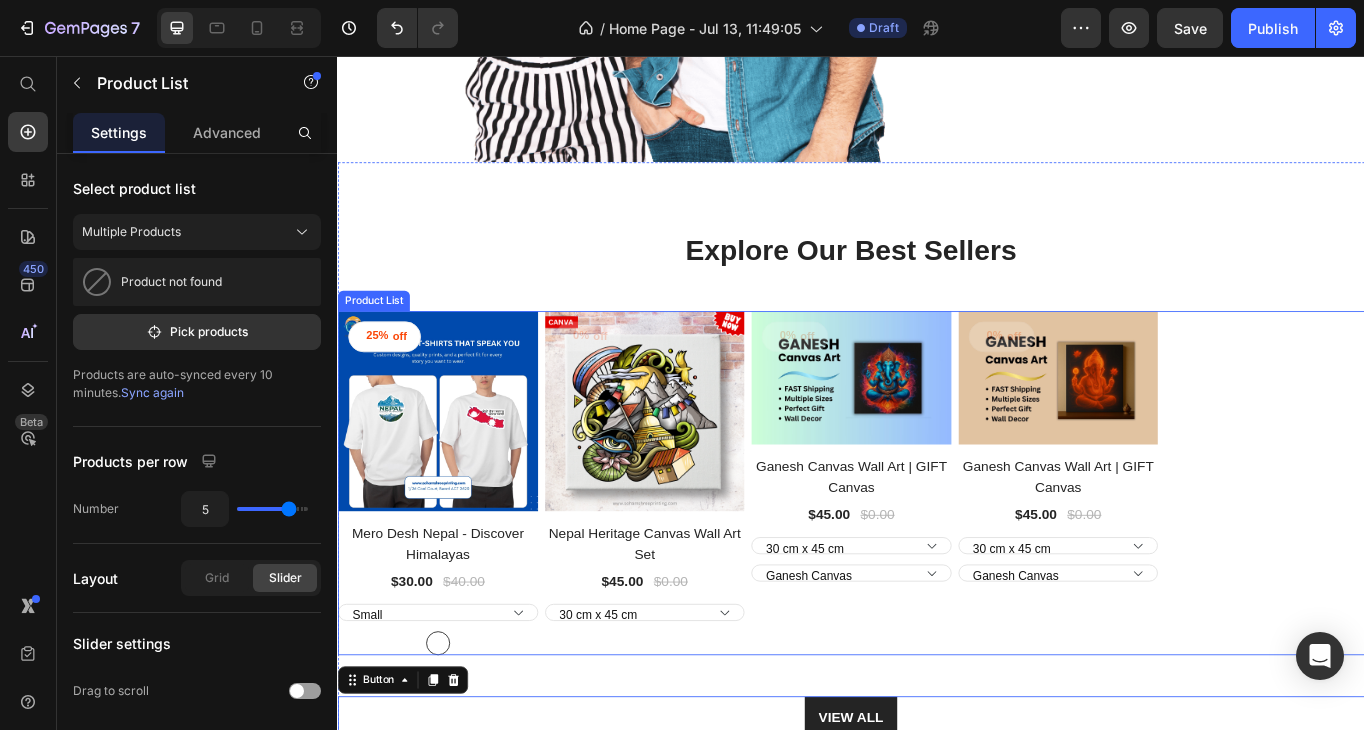 click on "25% off Product Tag Product Images Row Mero Desh Nepal - Discover Himalayas Product Title $30.00 Product Price $40.00 Product Price Row 30 cm x 45 cm 45 cm x 60 cm 60 cm x 90 cm Product Variants & Swatches Row 0% off Product Tag Product Images Row Ganesh Canvas Wall Art | GIFT Canvas Product Title $45.00 Product Price $0.00 Product Price Row 30 cm x 45 cm 45 cm x 60 cm 60 cm x 90 cm Ganesh Canvas Personalised Canvas Custom Wall Art Canvas Prints Home Decor Australia Spiritual Decor Gift Ideas Australia Ganesha Art Unique Wall Art Premium Canvas Print Handmade In Australia Fast Shipping Soham Shree Printing Product Variants & Swatches Row 0% off Product Tag Product Images Row Ganesh Canvas Wall Art | GIFT Canvas Product Title $45.00 Product Price $0.00 Product Price Row 30 cm x 45 cm 45 cm x 60 cm 60 cm x 90 cm Ganesh Canvas Row" at bounding box center [937, 556] 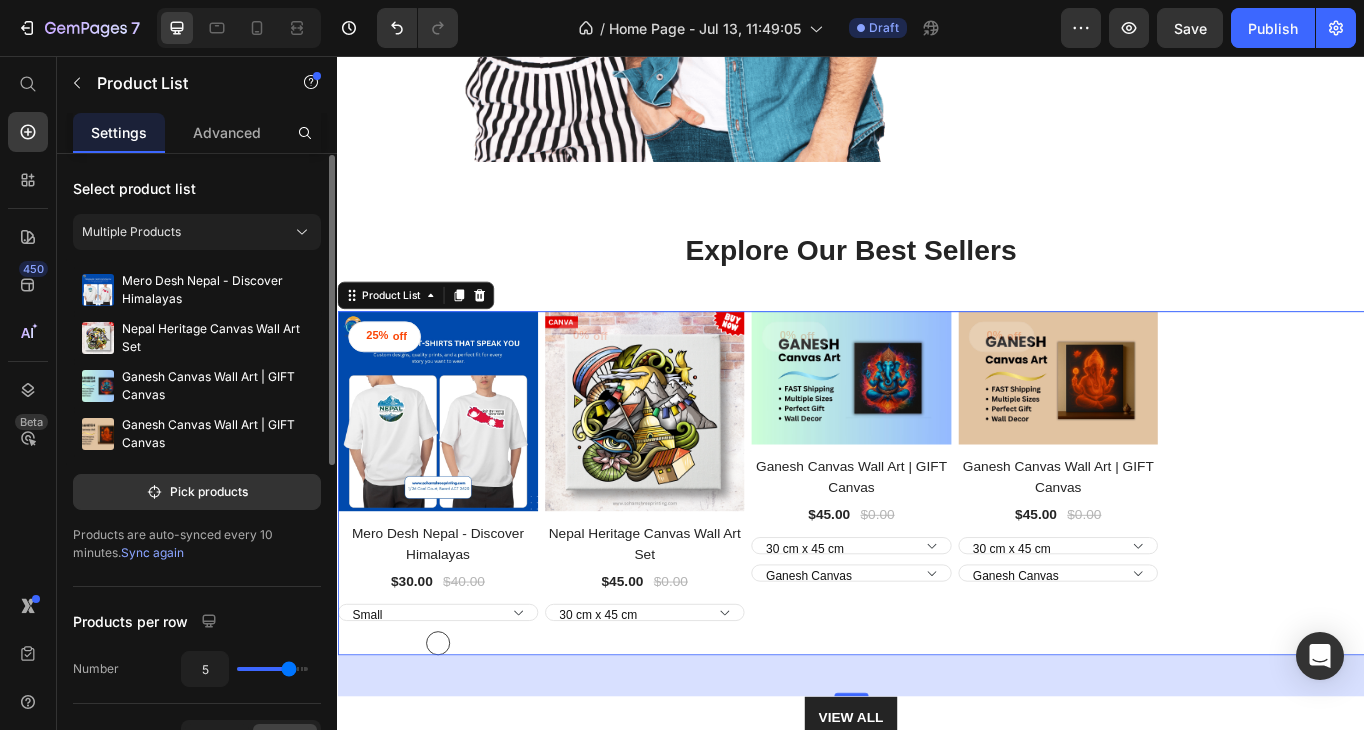 scroll, scrollTop: 140, scrollLeft: 0, axis: vertical 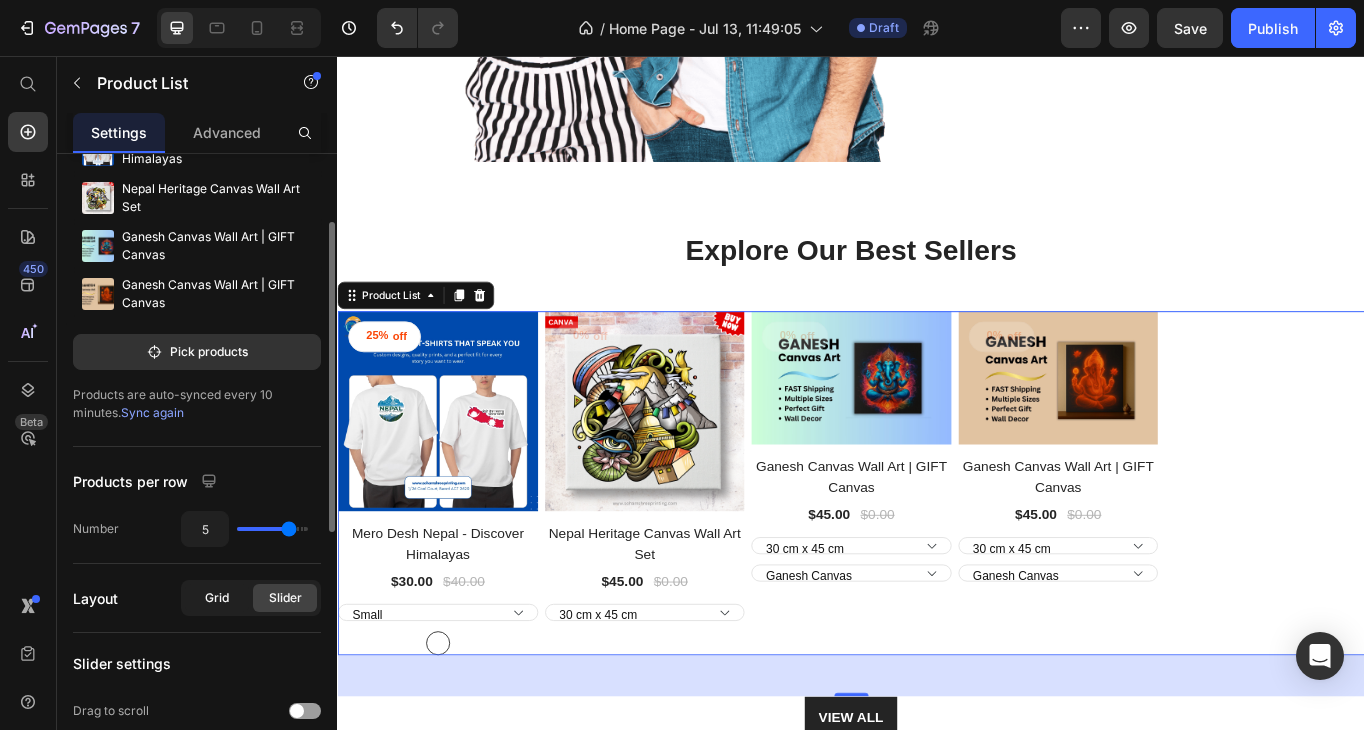 click on "Grid" 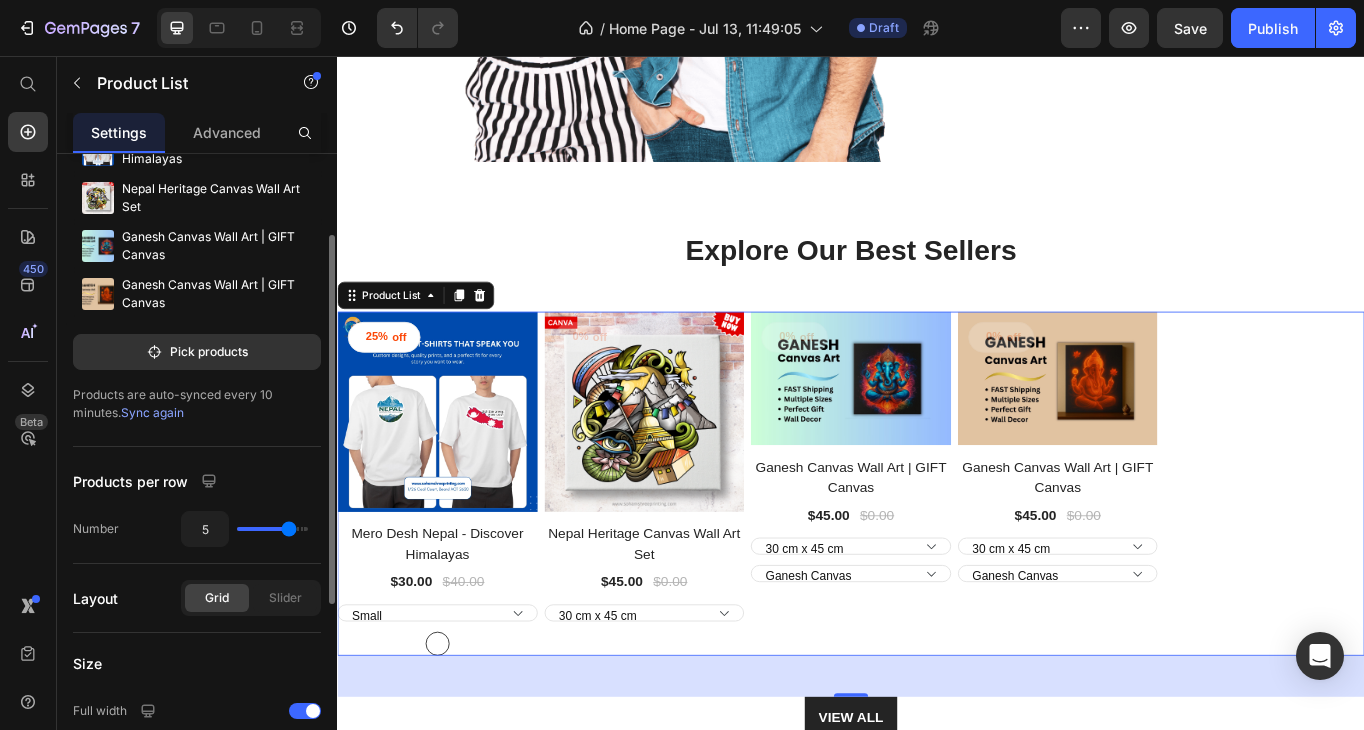 click on "Grid" 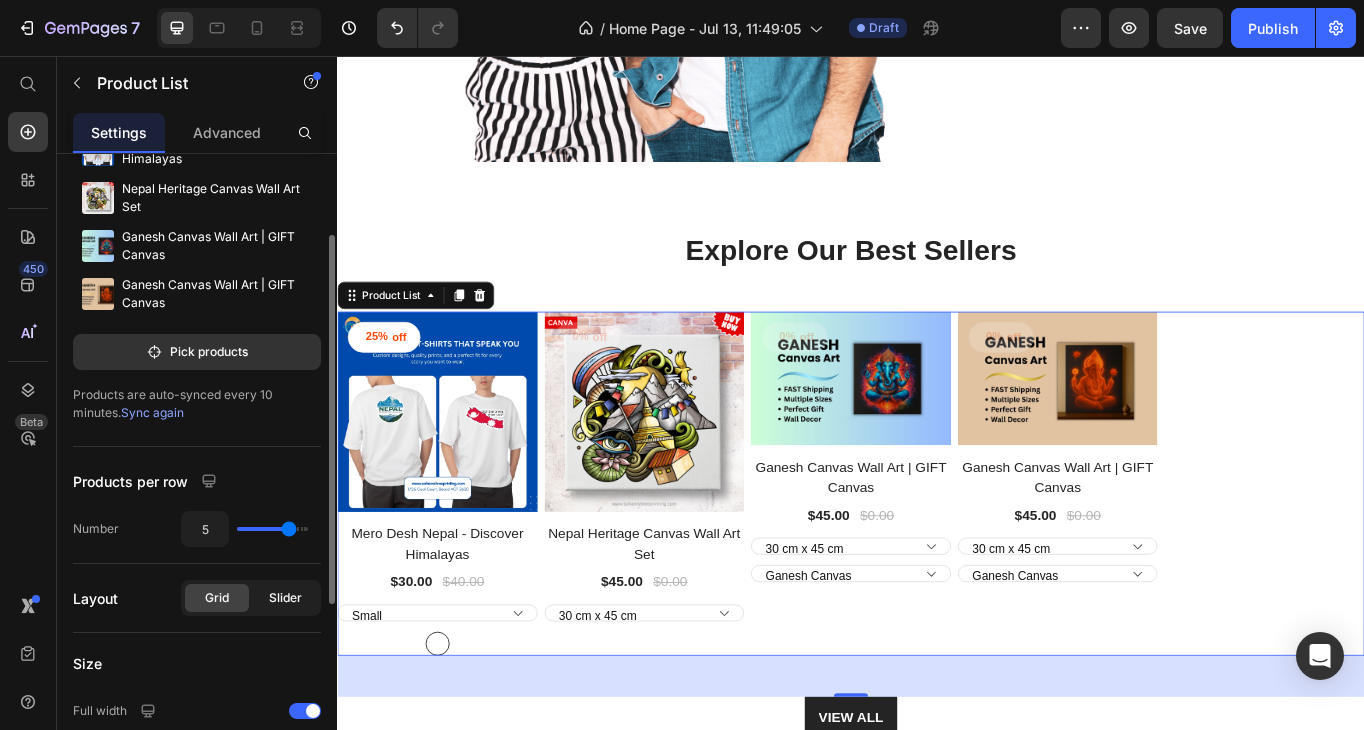 click on "Slider" 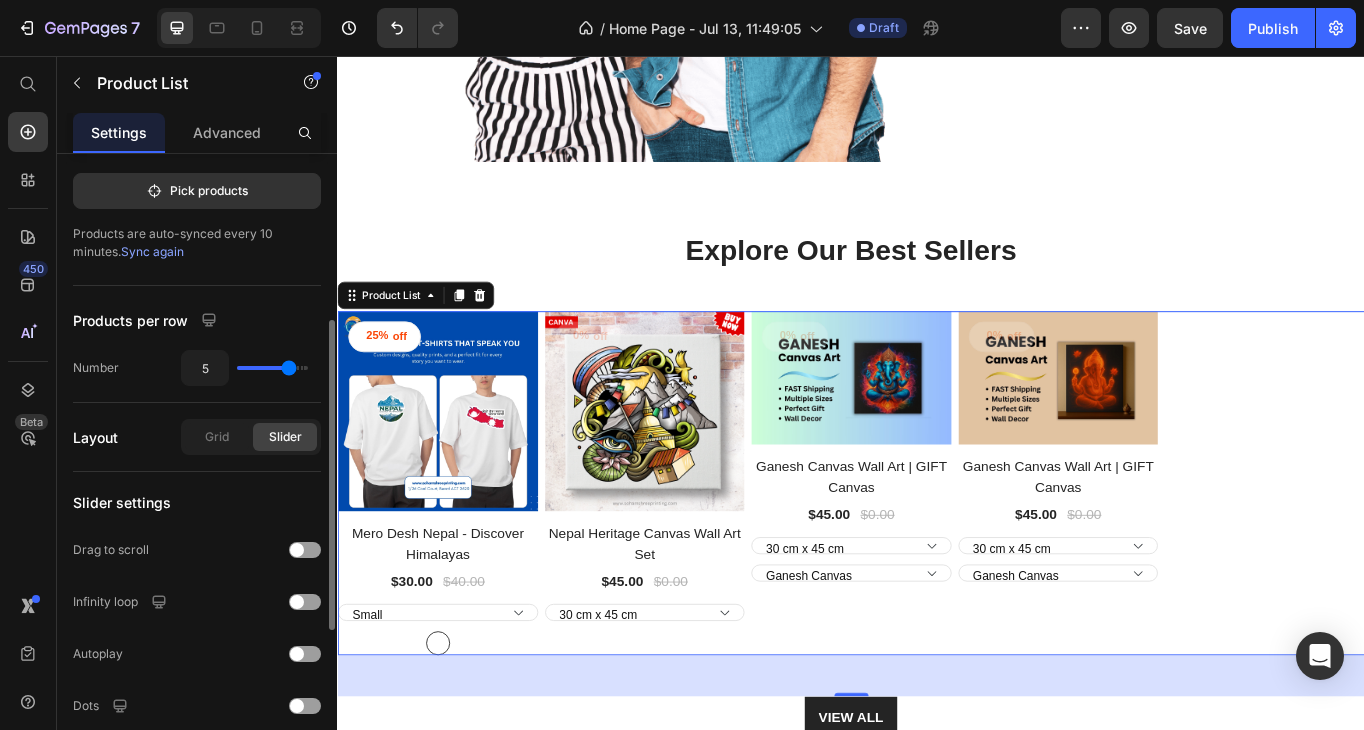 scroll, scrollTop: 372, scrollLeft: 0, axis: vertical 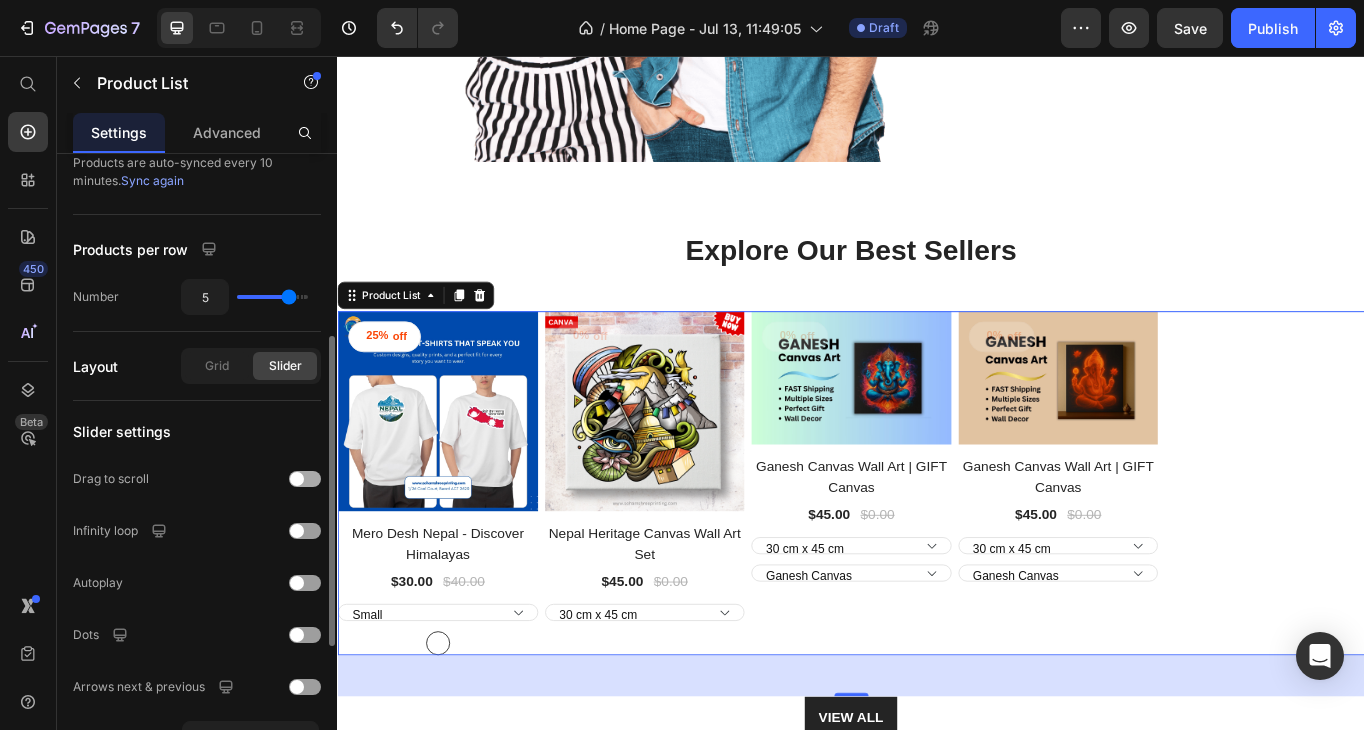 click at bounding box center [305, 479] 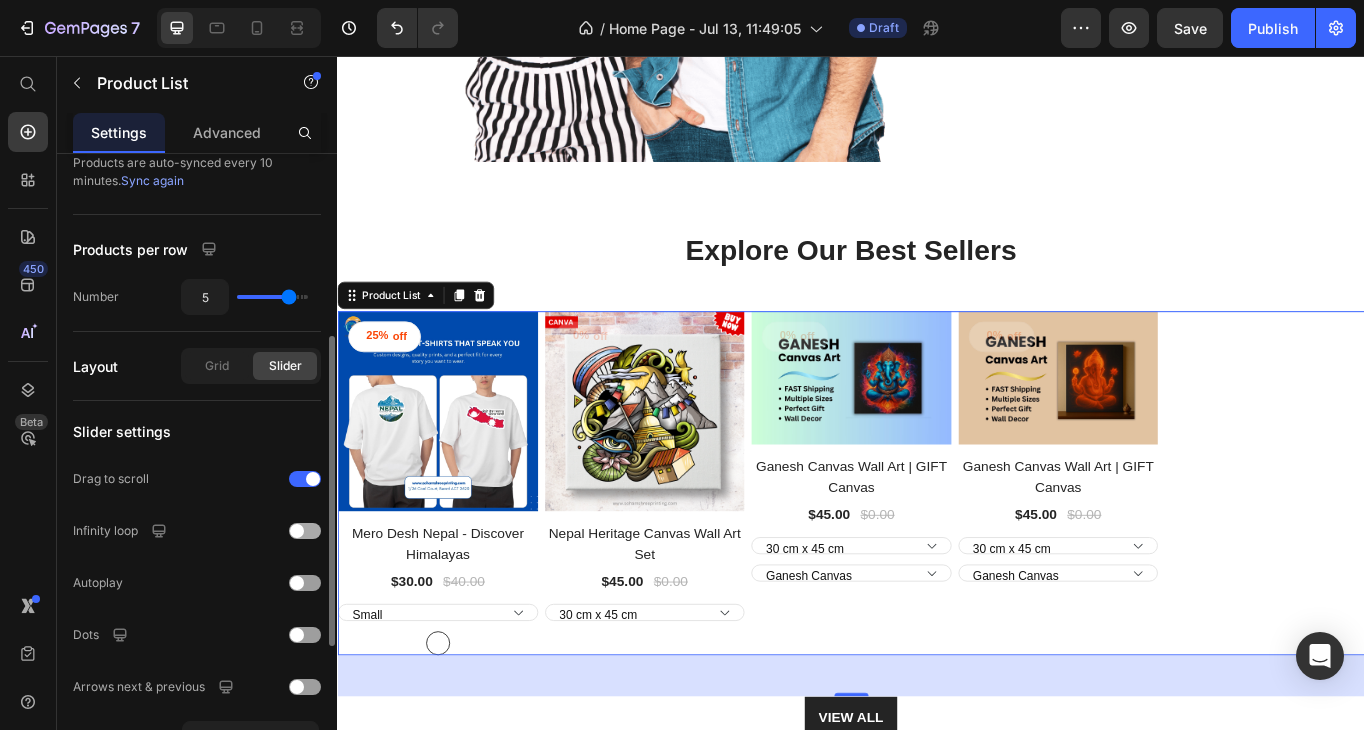click at bounding box center [305, 531] 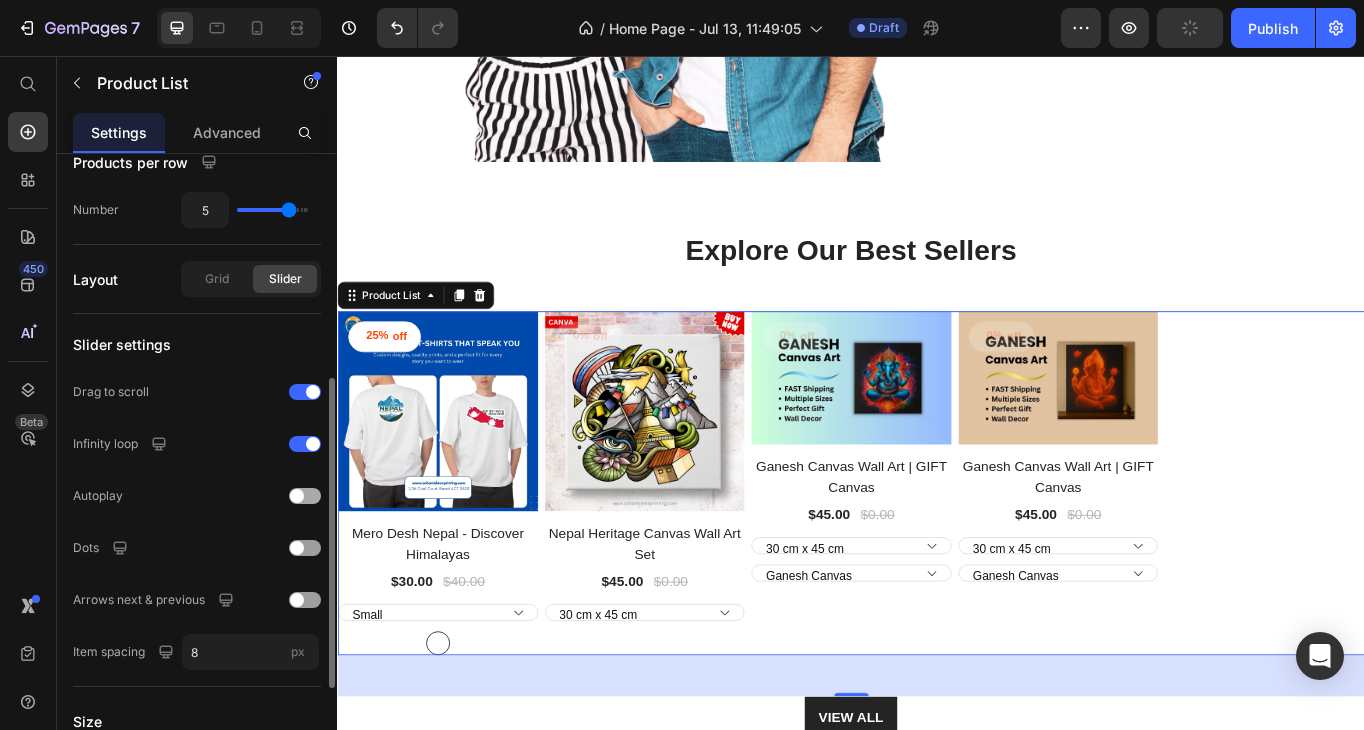 scroll, scrollTop: 461, scrollLeft: 0, axis: vertical 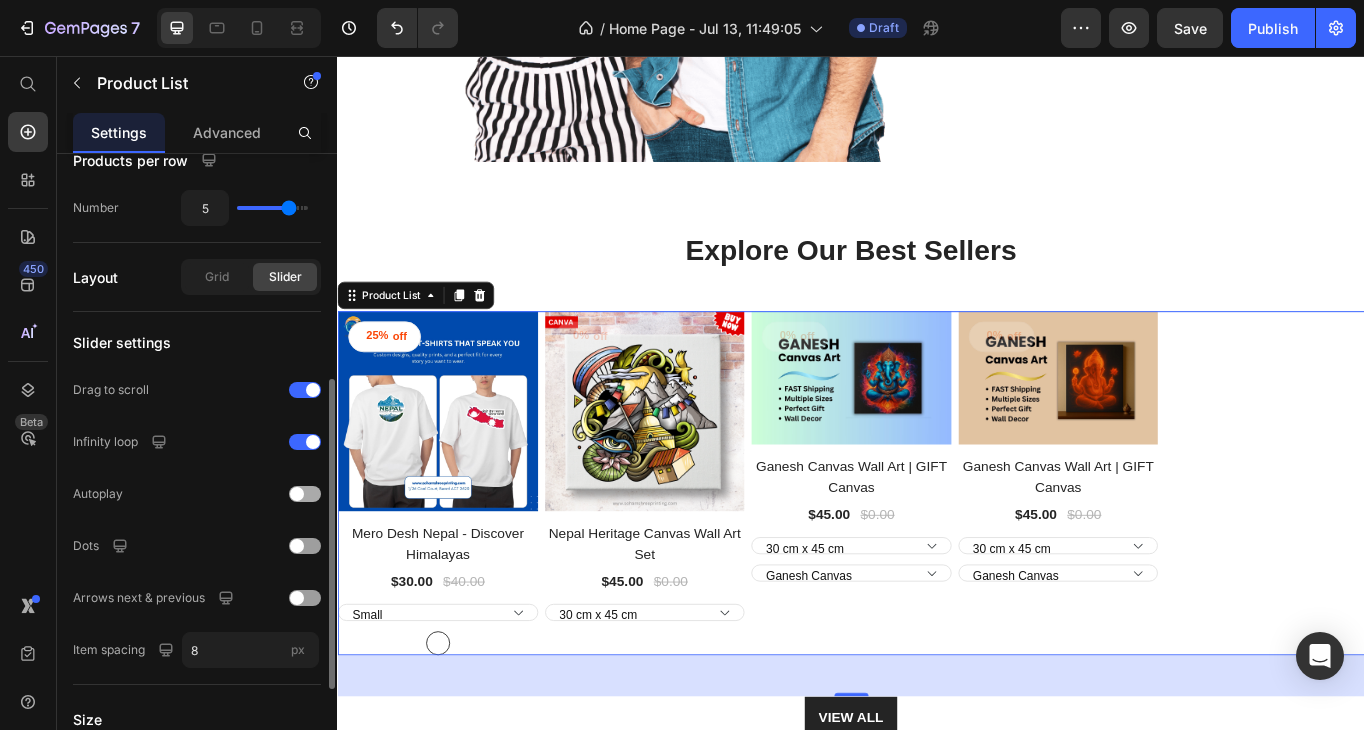 click at bounding box center [297, 494] 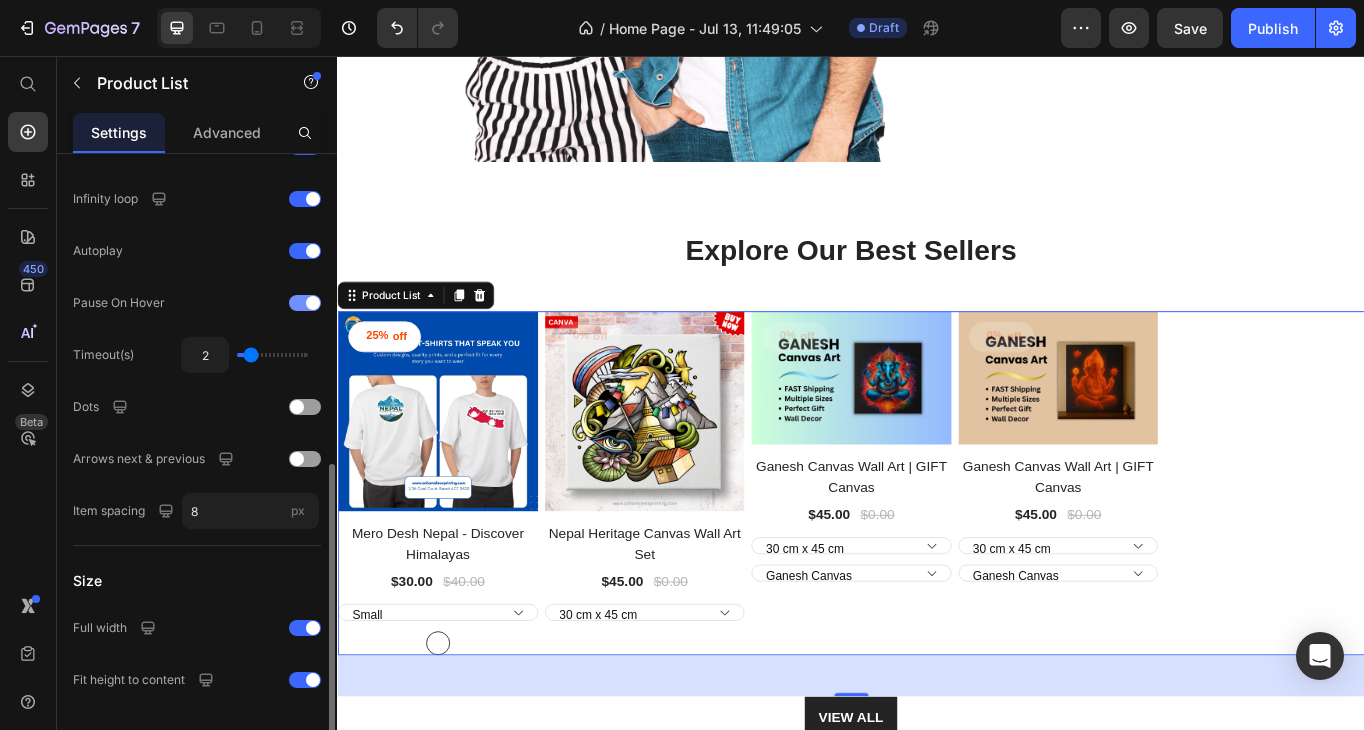scroll, scrollTop: 705, scrollLeft: 0, axis: vertical 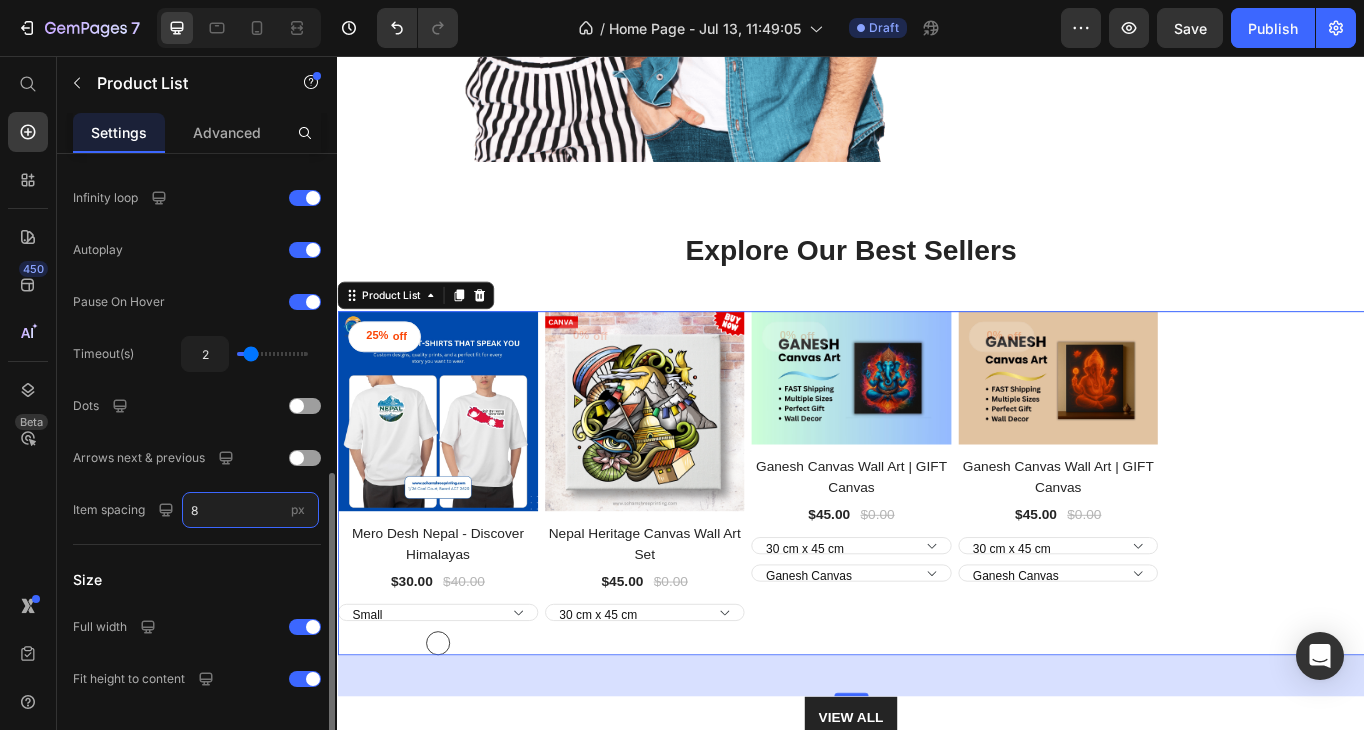 click on "8" at bounding box center (250, 510) 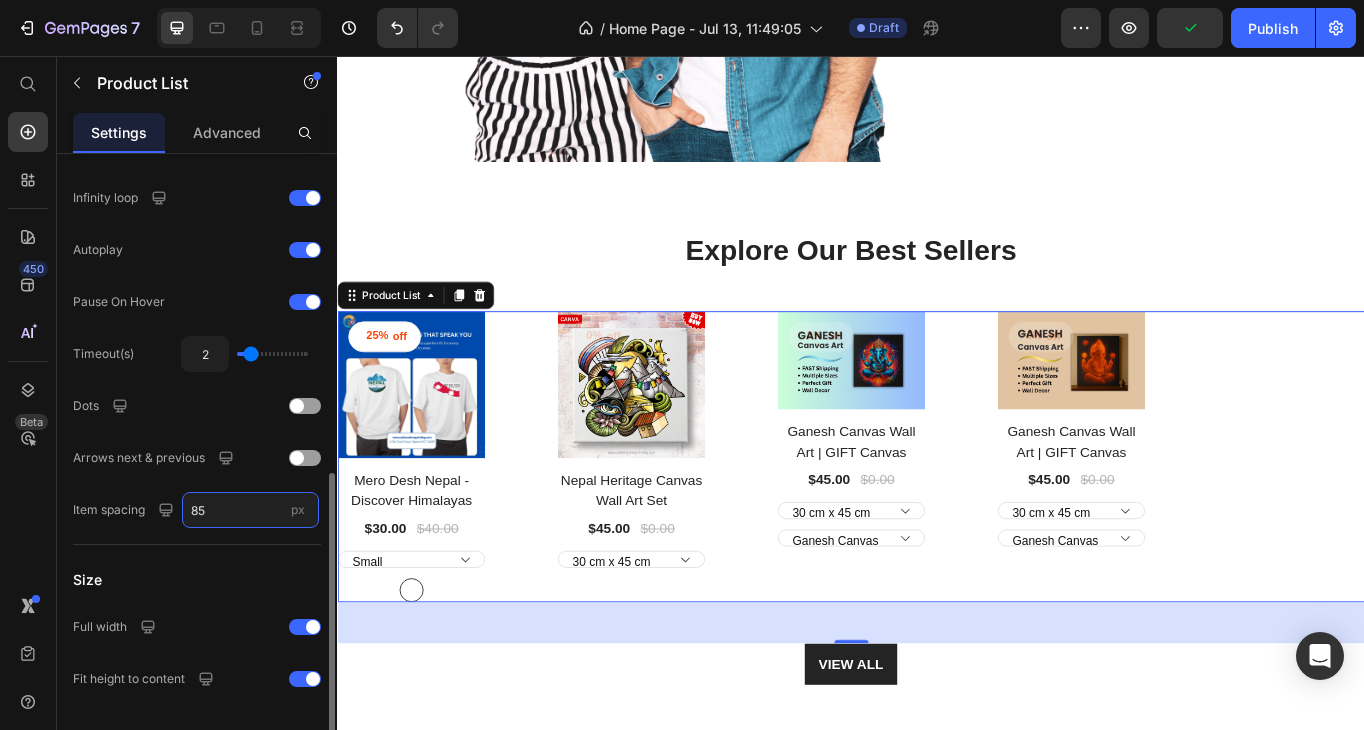 type on "85" 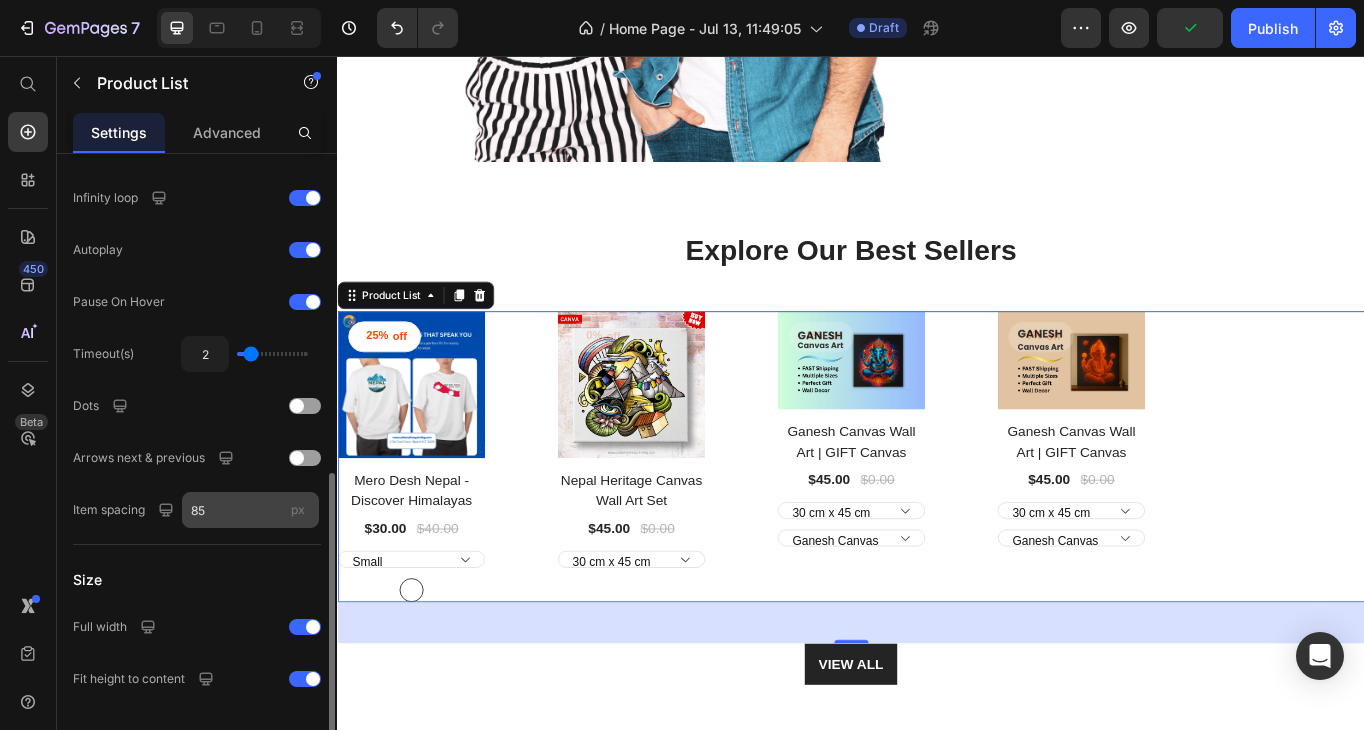 type 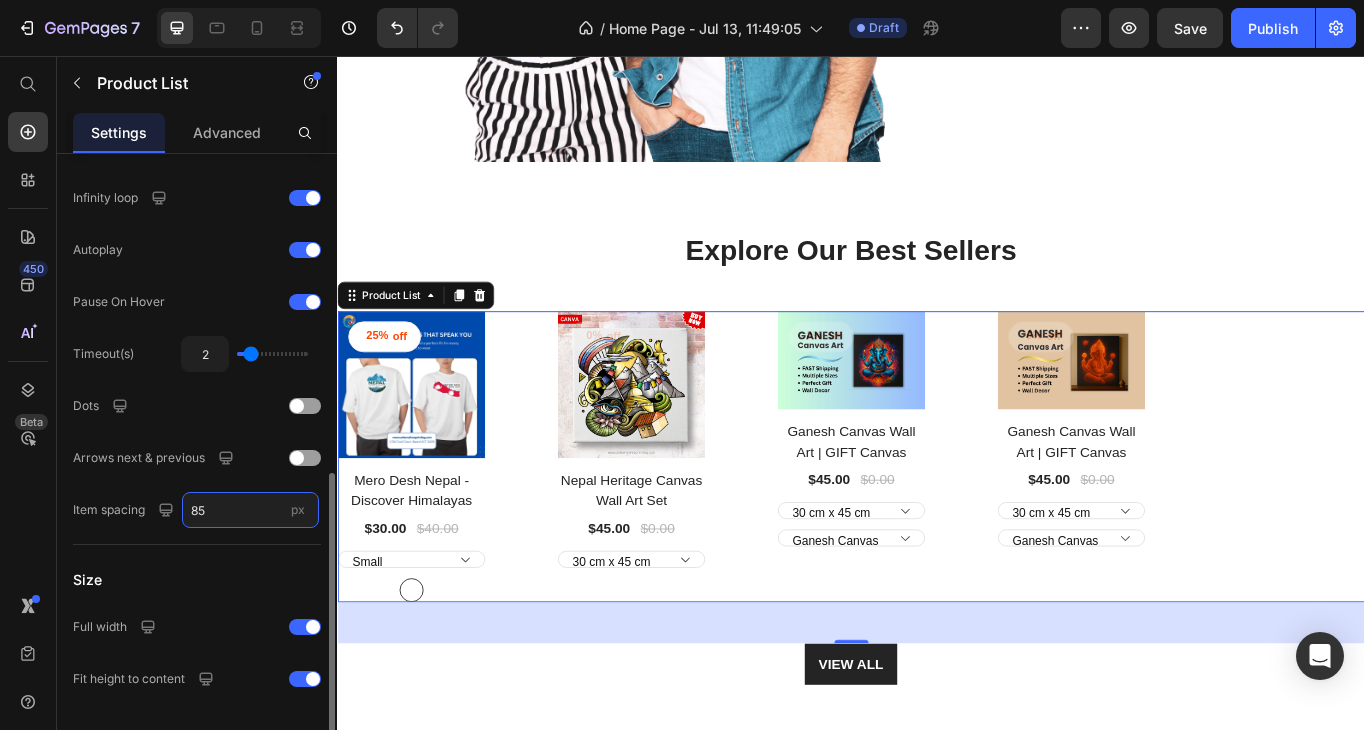 click on "85" at bounding box center [250, 510] 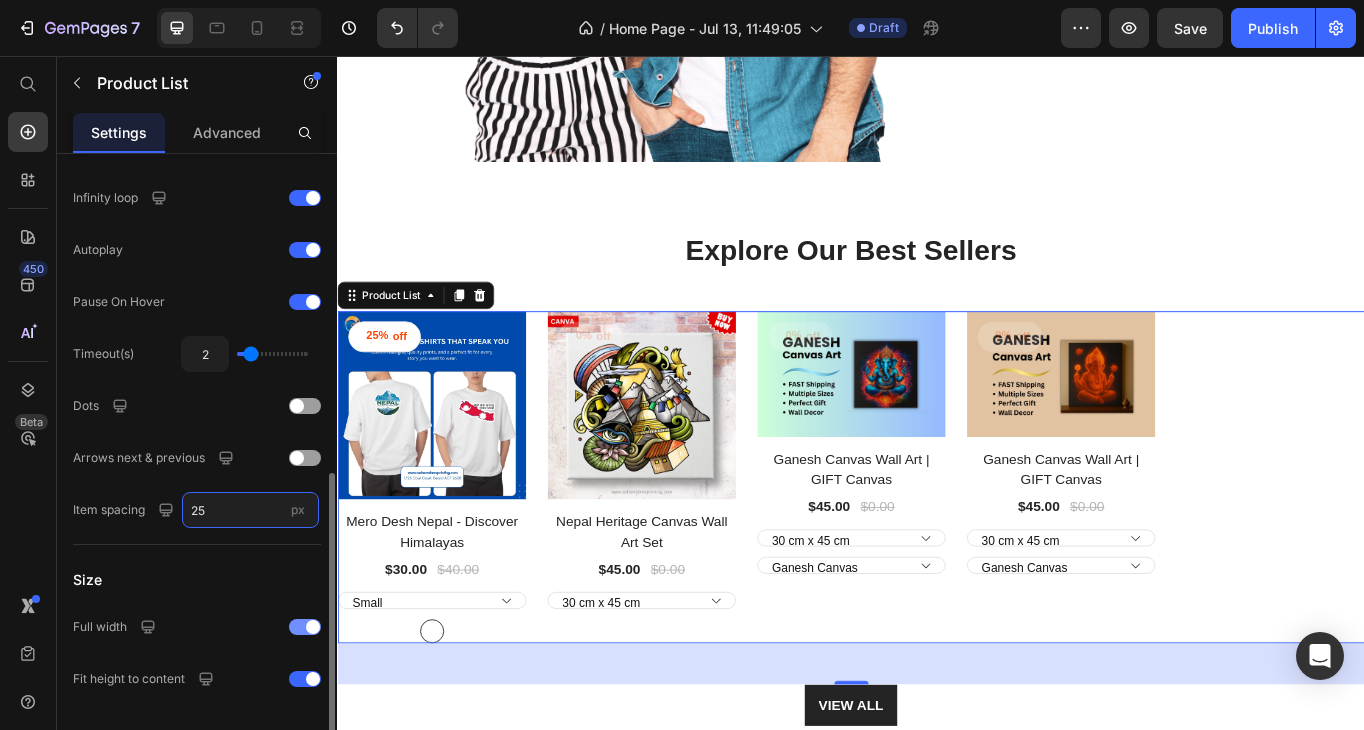 scroll, scrollTop: 763, scrollLeft: 0, axis: vertical 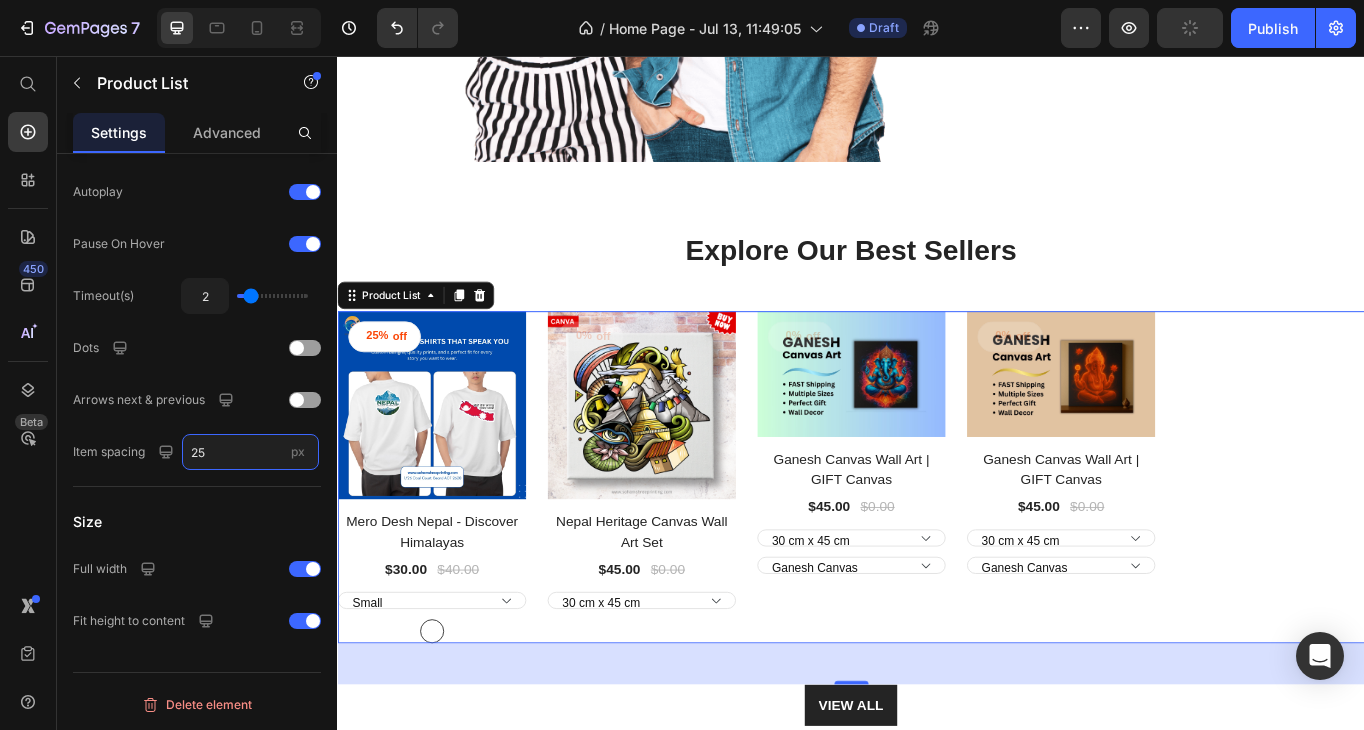type on "85" 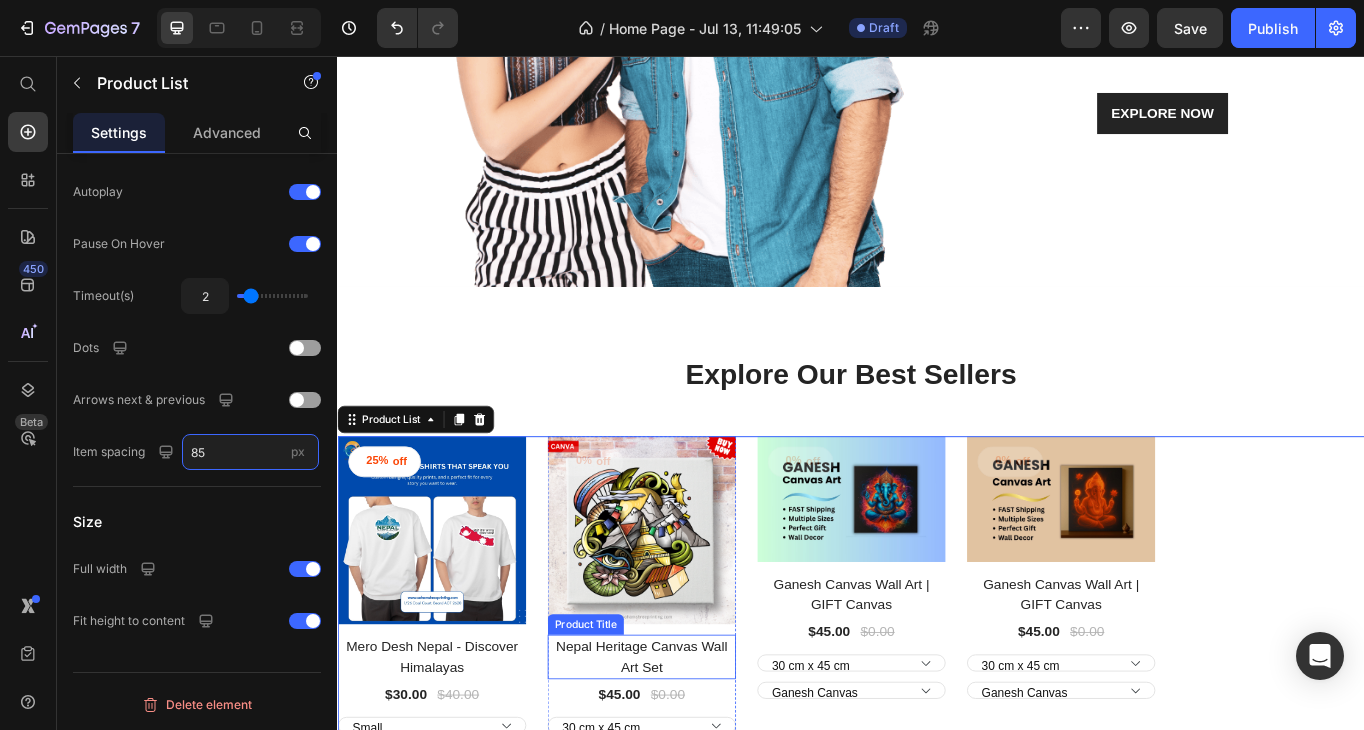 scroll, scrollTop: 124, scrollLeft: 0, axis: vertical 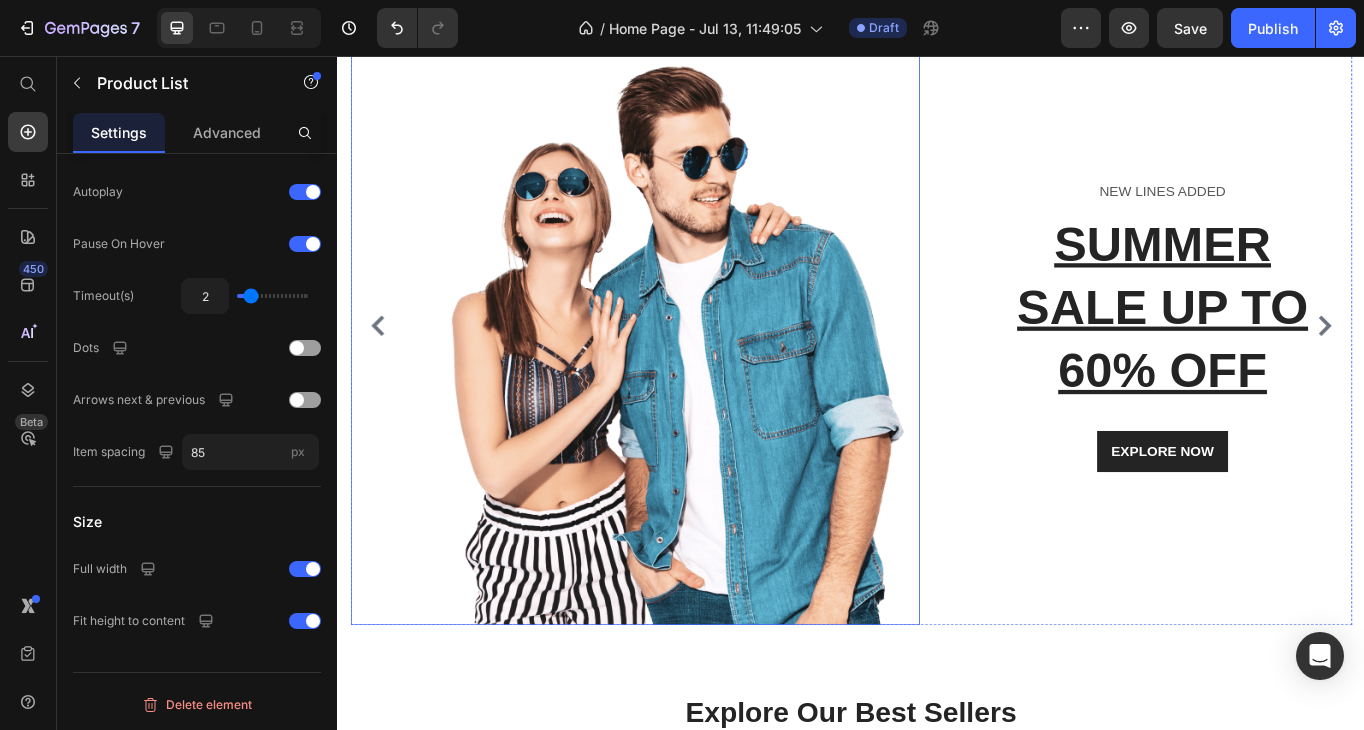 click at bounding box center (684, 371) 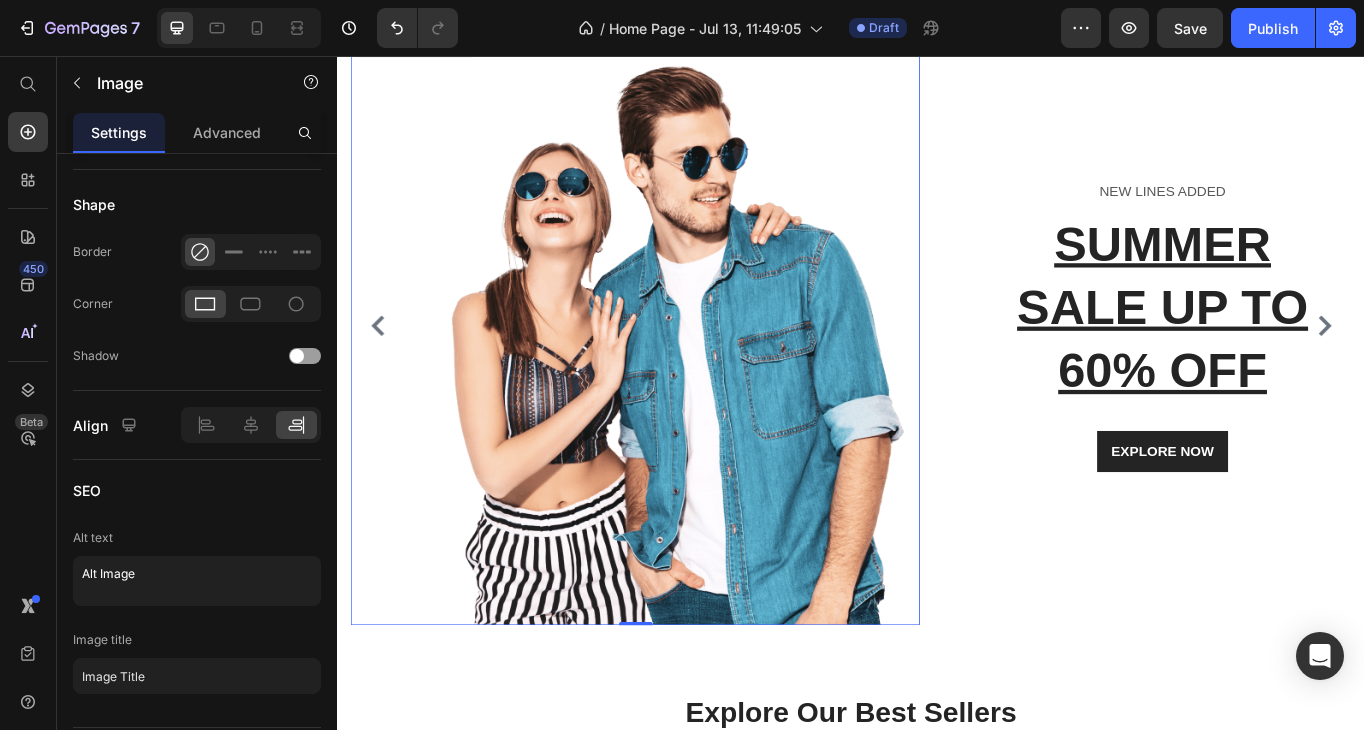 scroll, scrollTop: 0, scrollLeft: 0, axis: both 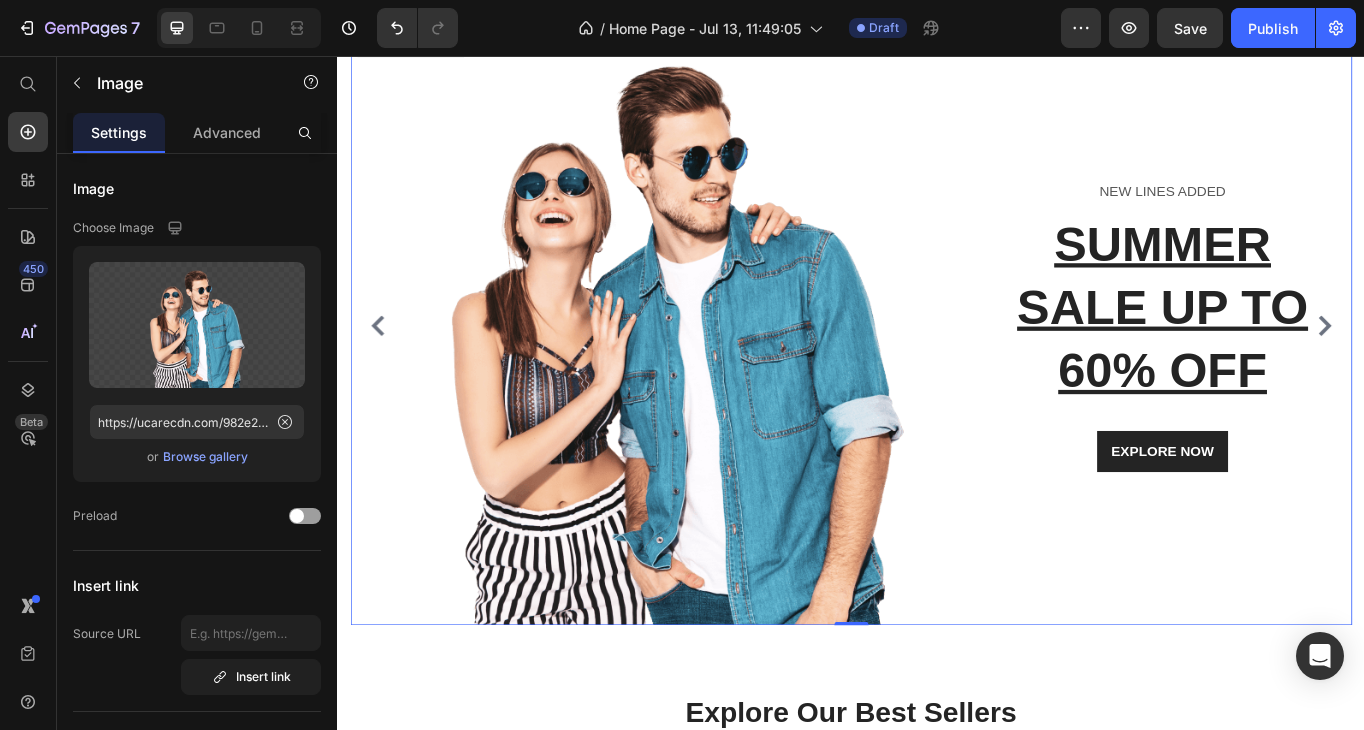 click on "NEW LINES ADDED Text block SUMMER SALE UP TO 60% OFF Heading EXPLORE NOW Button Row" at bounding box center (1284, 371) 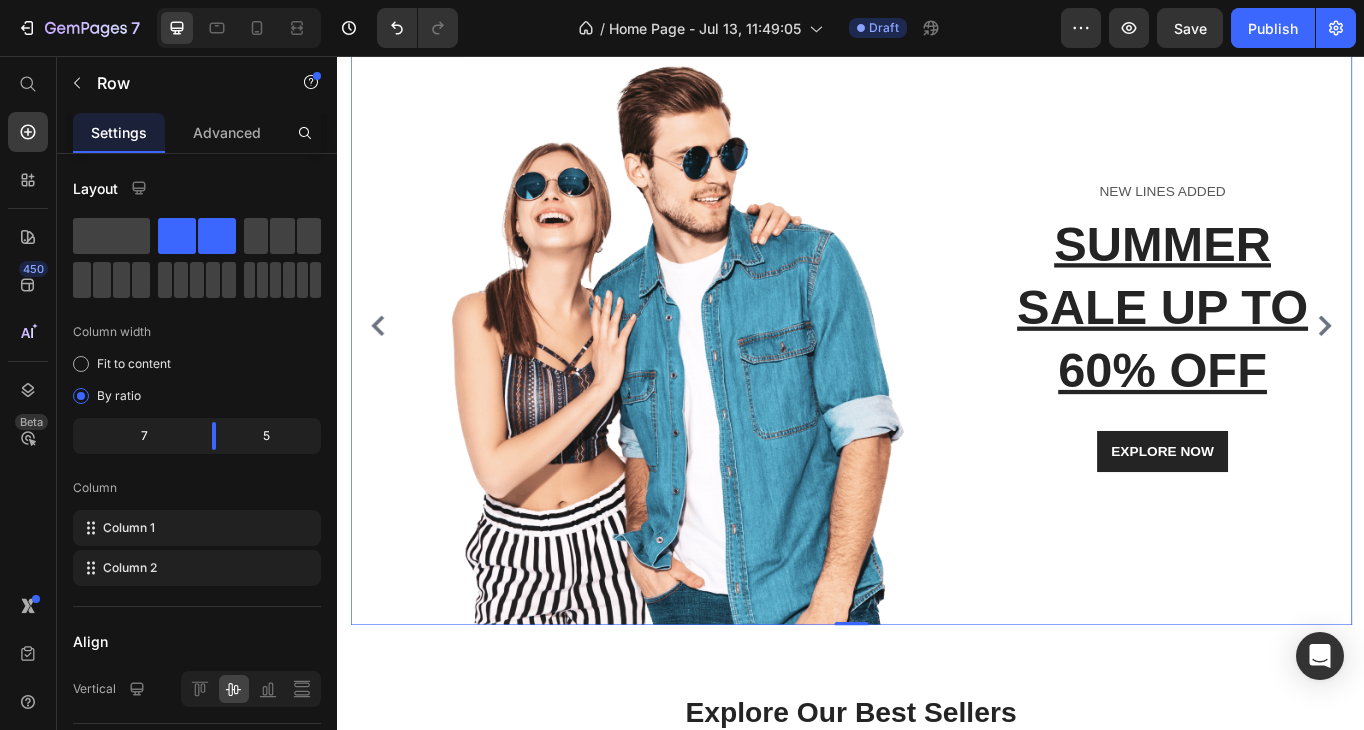 click on "NEW LINES ADDED Text block SUMMER SALE UP TO 60% OFF Heading EXPLORE NOW Button Row" at bounding box center (1284, 371) 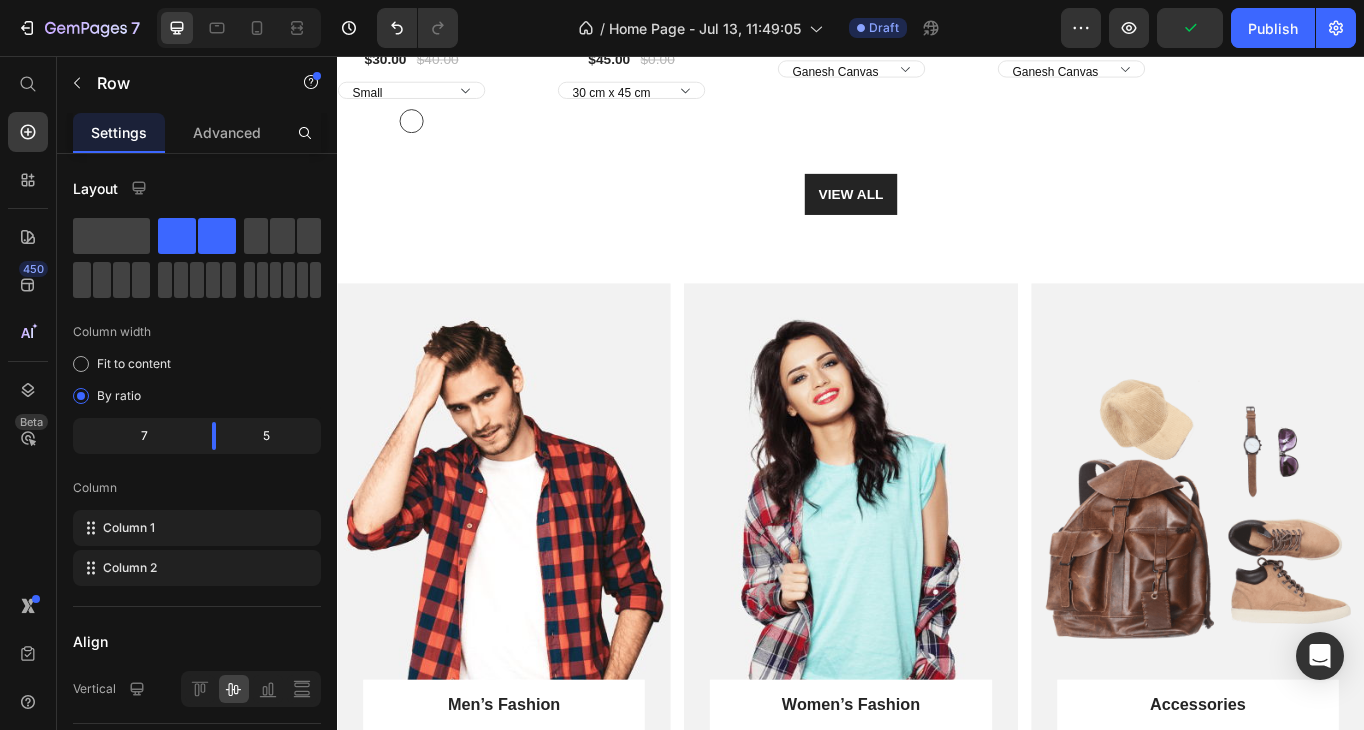scroll, scrollTop: 1216, scrollLeft: 0, axis: vertical 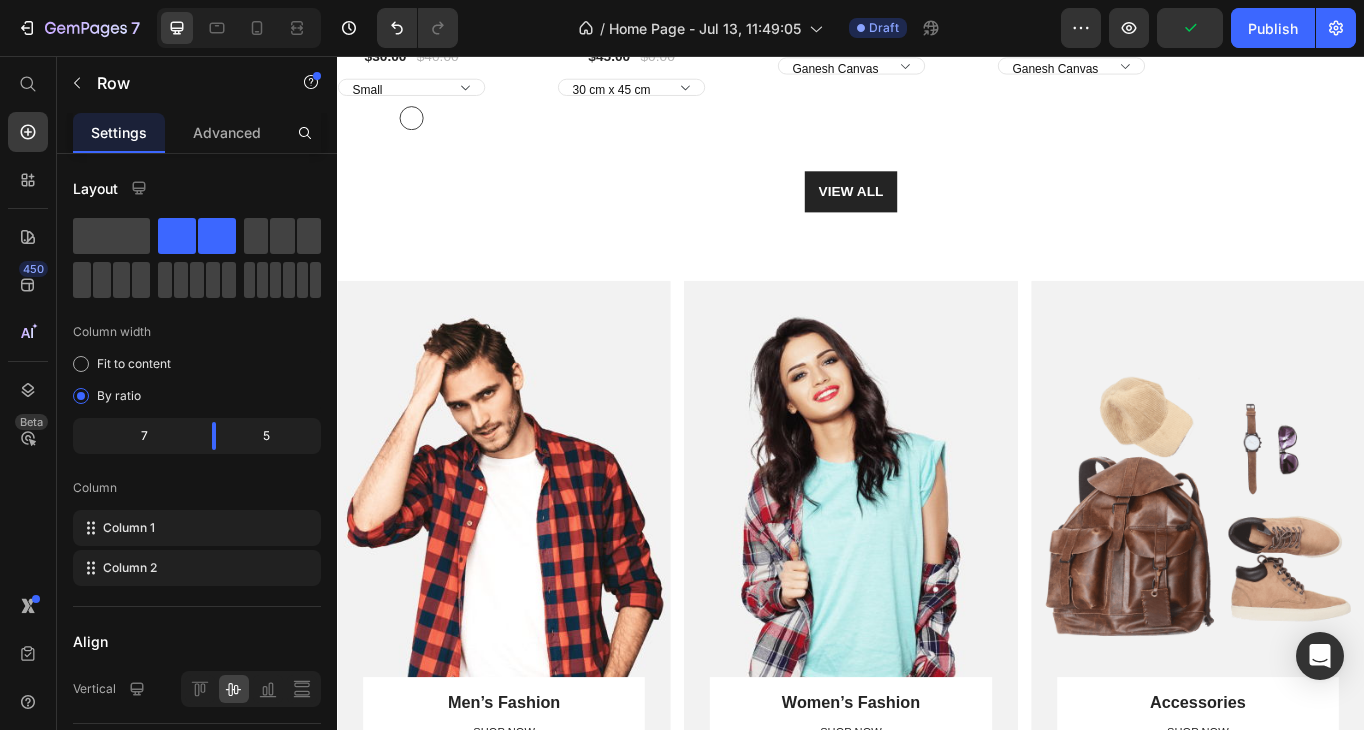 click at bounding box center [531, 611] 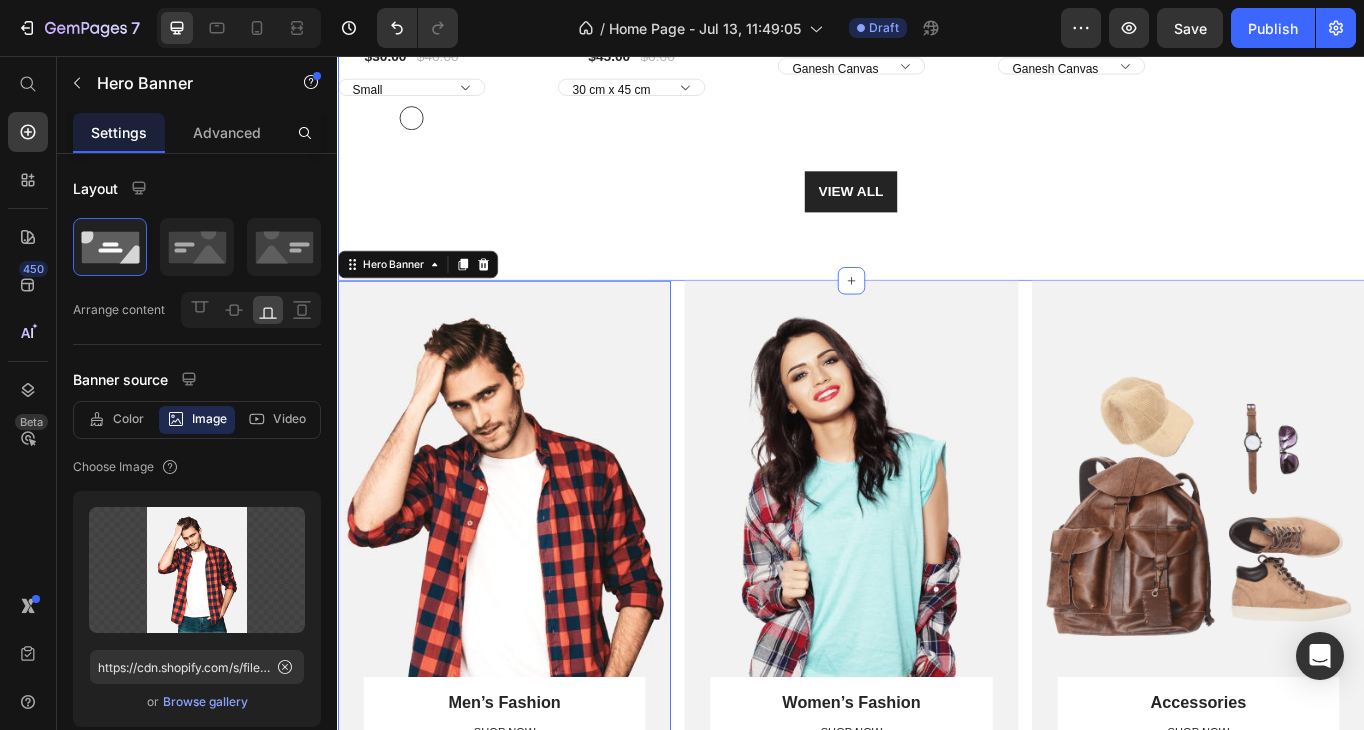 click on "Explore Our Best Sellers Heading Row 25% off Product Tag Product Images Row [PRODUCT] - Discover Himalayas Product Title $30.00 Product Price $40.00 Product Price Row Small White White Product Variants & Swatches Row 0% off Product Tag Product Images Row [PRODUCT] Wall Art Set Product Title $45.00 Product Price $0.00 Product Price Row 30 cm x 45 cm 45 cm x 60 cm 60 cm x 90 cm Product Variants & Swatches Row 0% off Product Tag Product Images Row [PRODUCT] Wall Art | GIFT Canvas Product Title $45.00 Product Price $0.00 Product Price Row 30 cm x 45 cm 45 cm x 60 cm 60 cm x 90 cm [PRODUCT] Personalised Canvas Custom Wall Art Canvas Prints Home Decor Australia Spiritual Decor Gift Ideas Australia [PRODUCT] Art Unique Wall Art Premium Canvas Print Handmade In Australia Fast Shipping [BRAND] Product Variants & Swatches Row 0% off Product Tag Product Images Row [PRODUCT] Wall Art | GIFT Canvas Product Title $45.00 Product Price $0.00 Product Price Row 30 cm [PRODUCT] Art" at bounding box center [937, -26] 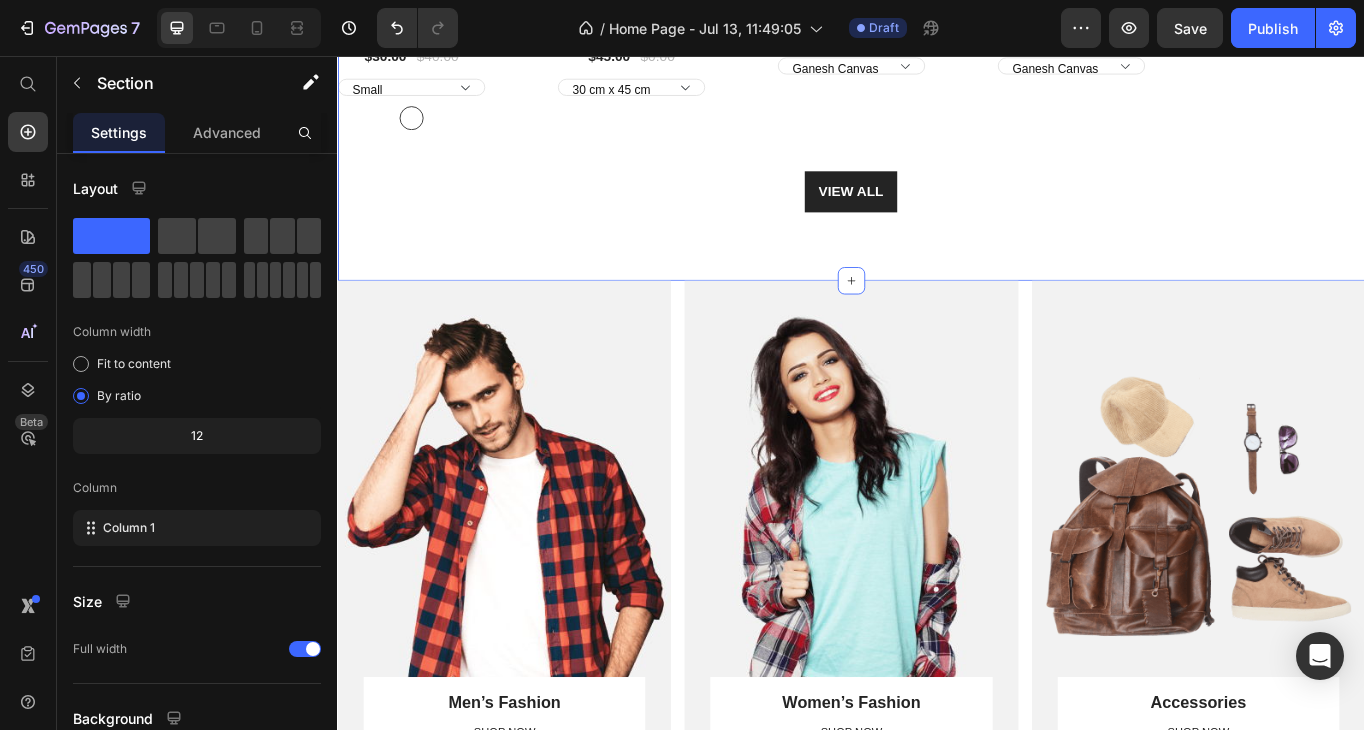 click on "Explore Our Best Sellers Heading Row 25% off Product Tag Product Images Row [PRODUCT] - Discover Himalayas Product Title $30.00 Product Price $40.00 Product Price Row Small White White Product Variants & Swatches Row 0% off Product Tag Product Images Row [PRODUCT] Wall Art Set Product Title $45.00 Product Price $0.00 Product Price Row 30 cm x 45 cm 45 cm x 60 cm 60 cm x 90 cm Product Variants & Swatches Row 0% off Product Tag Product Images Row [PRODUCT] Wall Art | GIFT Canvas Product Title $45.00 Product Price $0.00 Product Price Row 30 cm x 45 cm 45 cm x 60 cm 60 cm x 90 cm [PRODUCT] Personalised Canvas Custom Wall Art Canvas Prints Home Decor Australia Spiritual Decor Gift Ideas Australia [PRODUCT] Art Unique Wall Art Premium Canvas Print Handmade In Australia Fast Shipping [BRAND] Product Variants & Swatches Row 0% off Product Tag Product Images Row [PRODUCT] Wall Art | GIFT Canvas Product Title $45.00 Product Price $0.00 Product Price Row 30 cm [PRODUCT] Art" at bounding box center (937, -26) 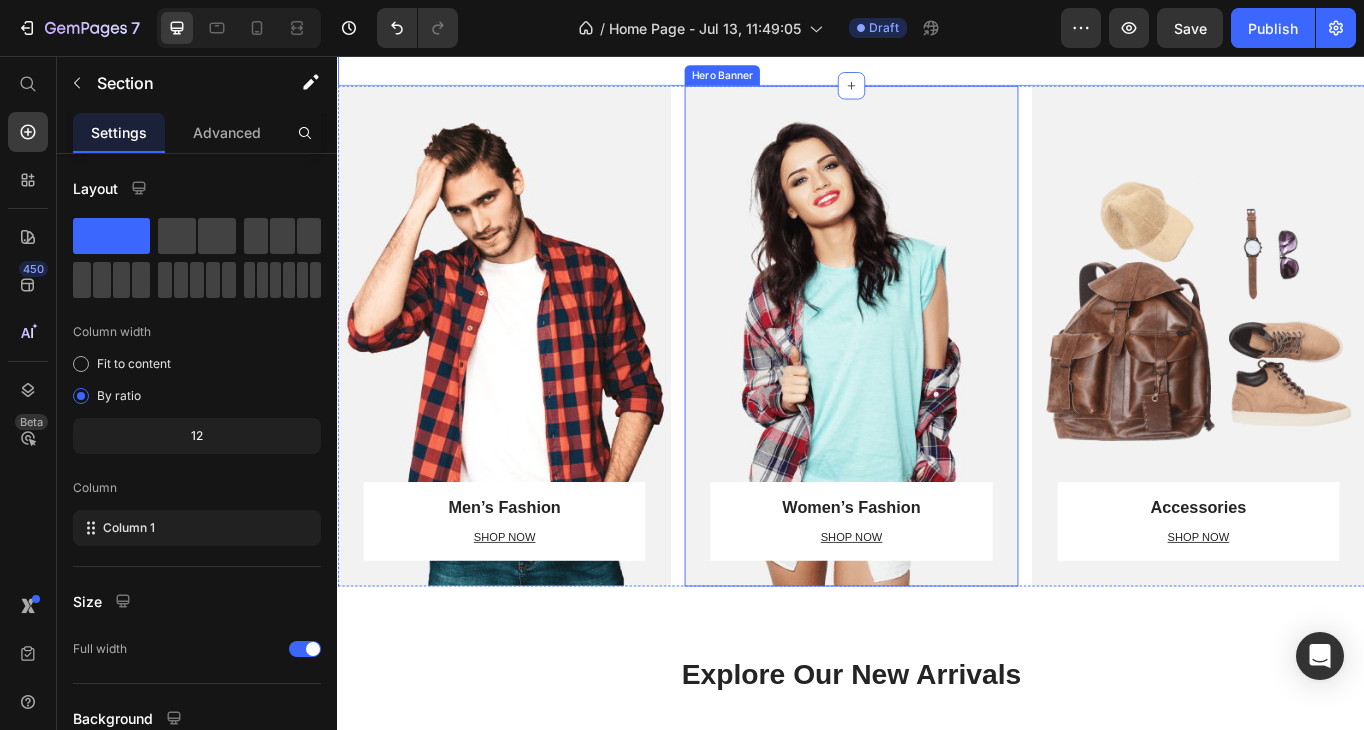 scroll, scrollTop: 1447, scrollLeft: 0, axis: vertical 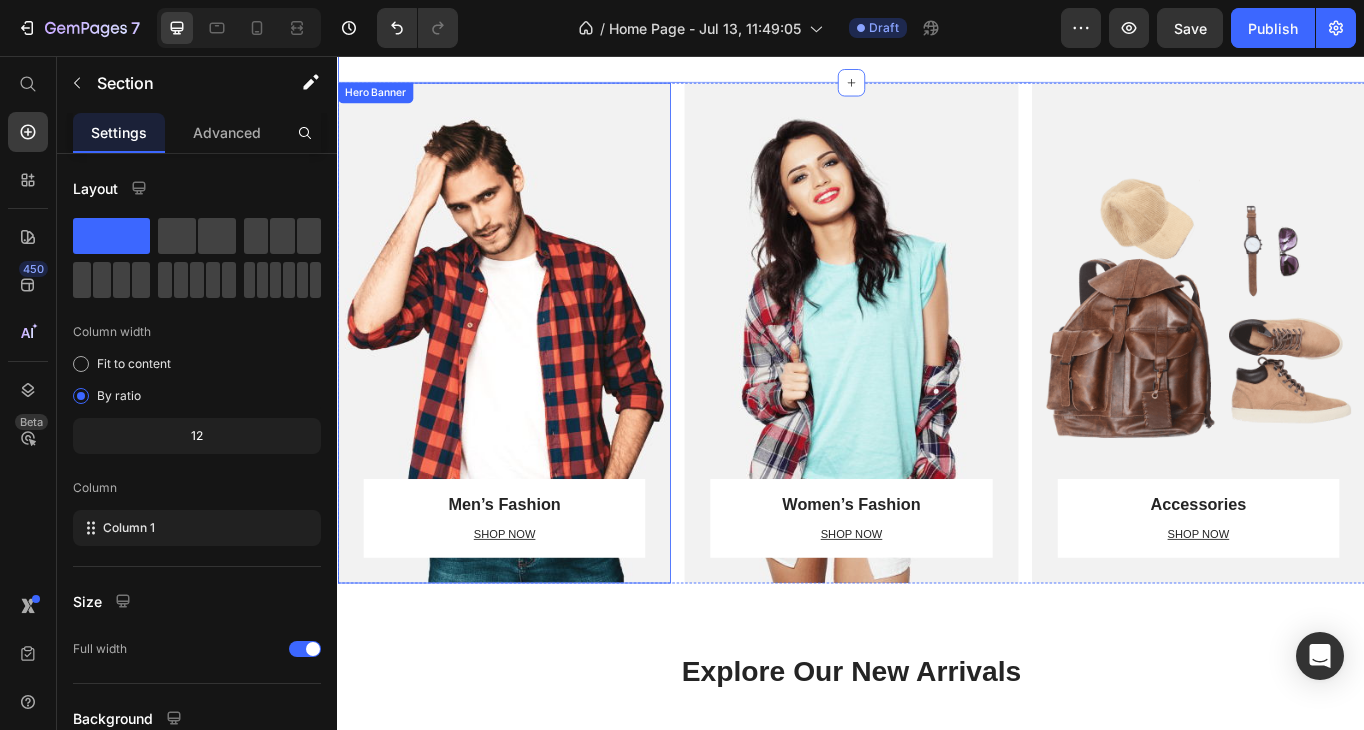click at bounding box center (531, 380) 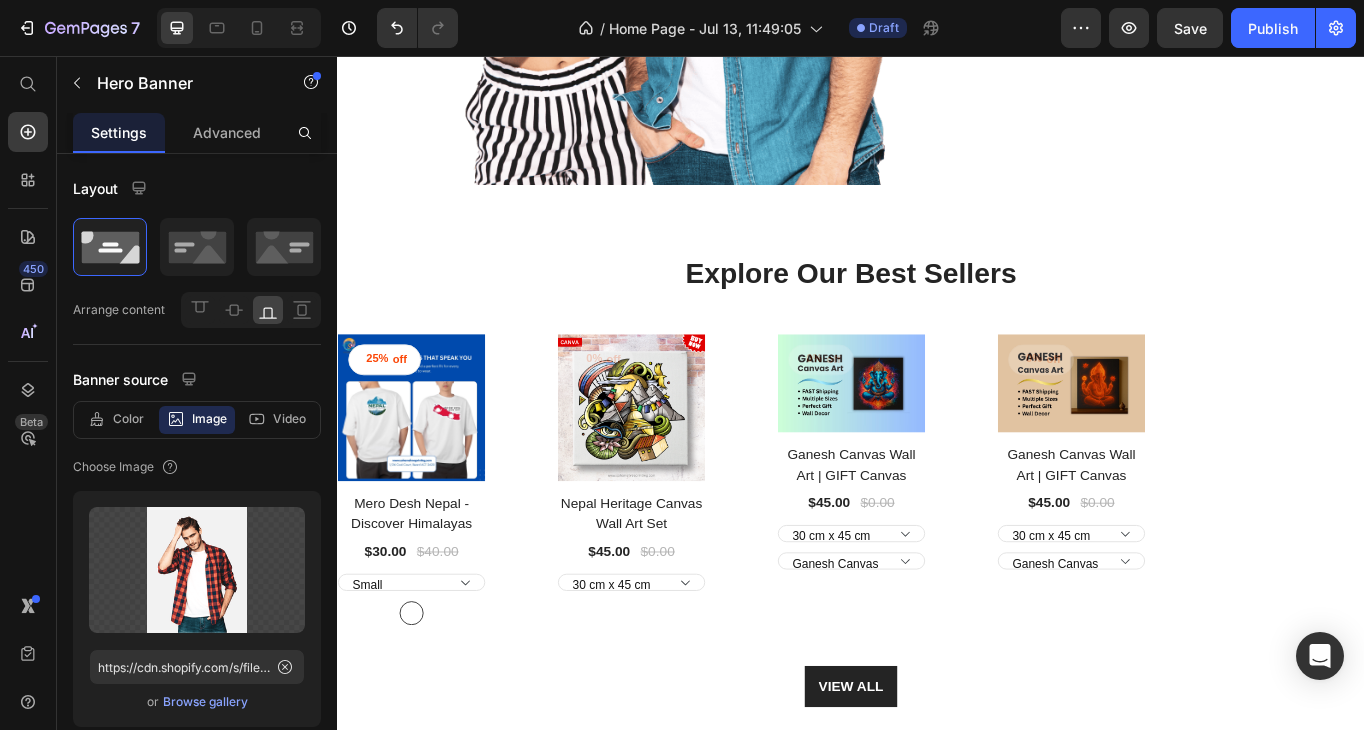 scroll, scrollTop: 624, scrollLeft: 0, axis: vertical 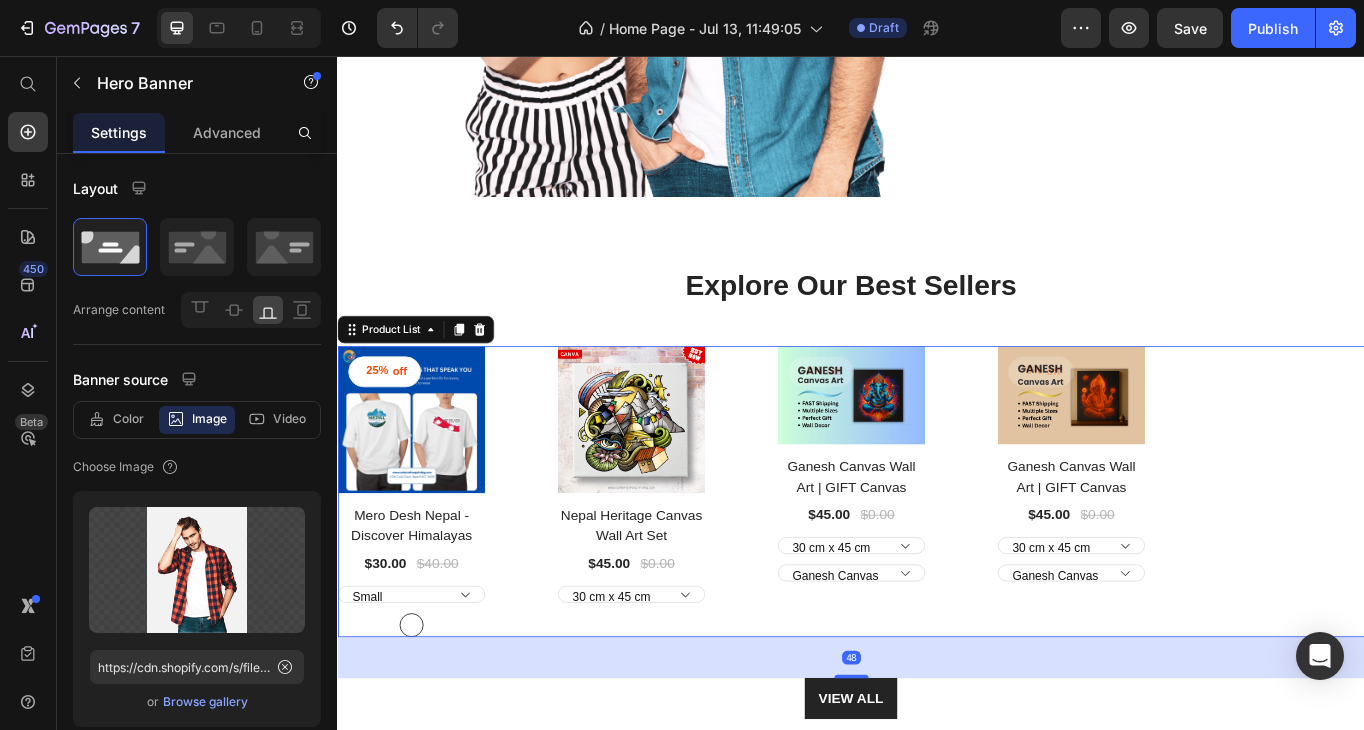 click on "25% off Product Tag Product Images Row Mero Desh Nepal - Discover Himalayas Product Title $30.00 Product Price $40.00 Product Price Row 30 cm x 45 cm 45 cm x 60 cm 60 cm x 90 cm Product Variants & Swatches Row 0% off Product Tag Product Images Row Ganesh Canvas Wall Art | GIFT Canvas Product Title $45.00 Product Price $0.00 Product Price Row 30 cm x 45 cm 45 cm x 60 cm 60 cm x 90 cm Ganesh Canvas Personalised Canvas Custom Wall Art Canvas Prints Home Decor Australia Spiritual Decor Gift Ideas Australia Ganesha Art Unique Wall Art Premium Canvas Print Handmade In Australia Fast Shipping Soham Shree Printing Product Variants & Swatches Row 0% off Product Tag Product Images Row Ganesh Canvas Wall Art | GIFT Canvas Product Title $45.00 Product Price $0.00 Product Price Row 30 cm x 45 cm 45 cm x 60 cm 60 cm x 90 cm Ganesh Canvas Row" at bounding box center (937, 565) 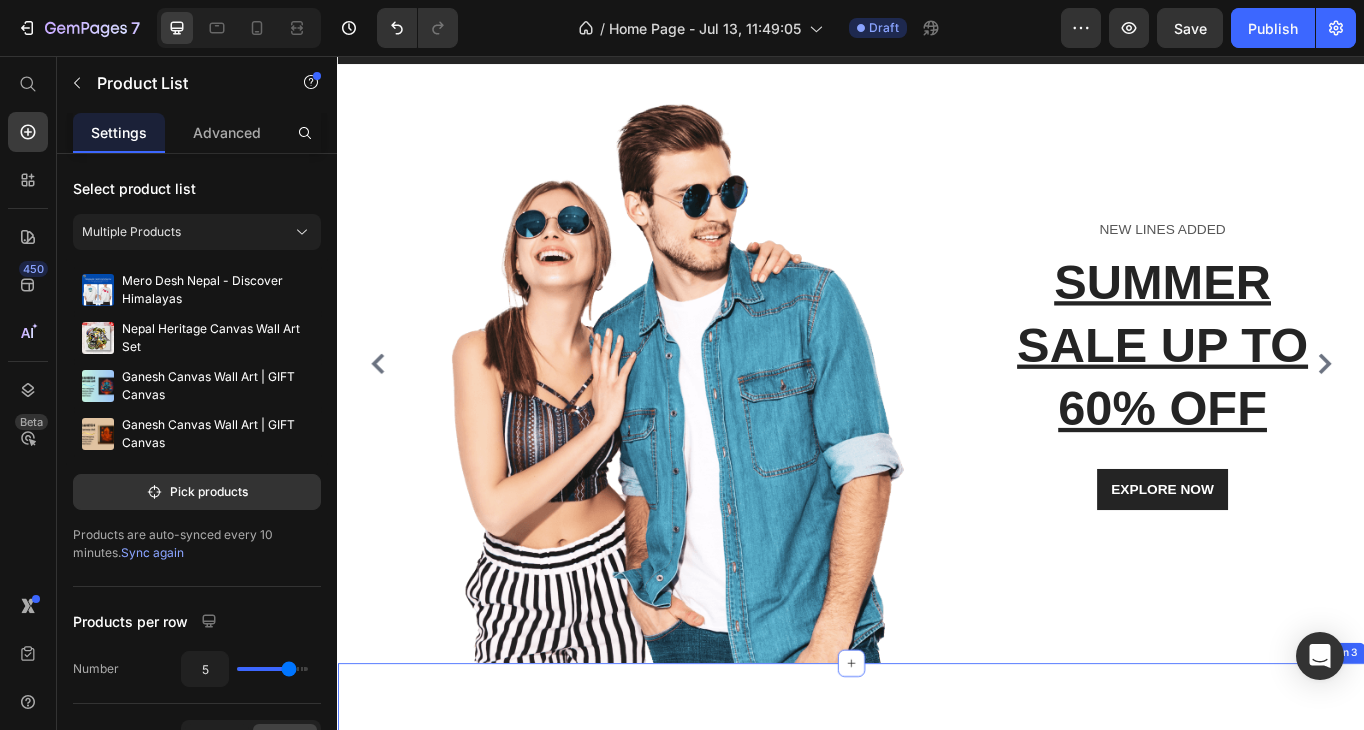 scroll, scrollTop: 94, scrollLeft: 0, axis: vertical 